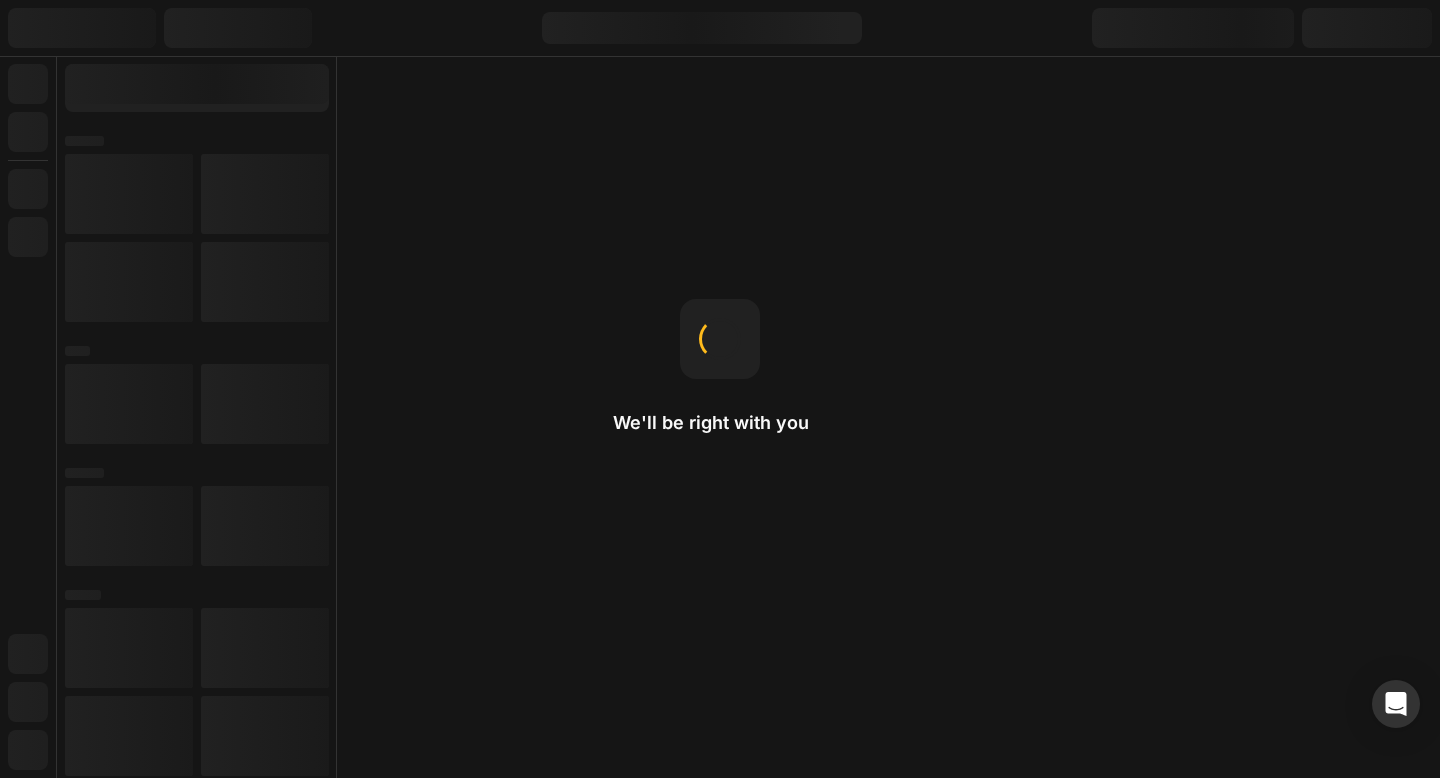 scroll, scrollTop: 0, scrollLeft: 0, axis: both 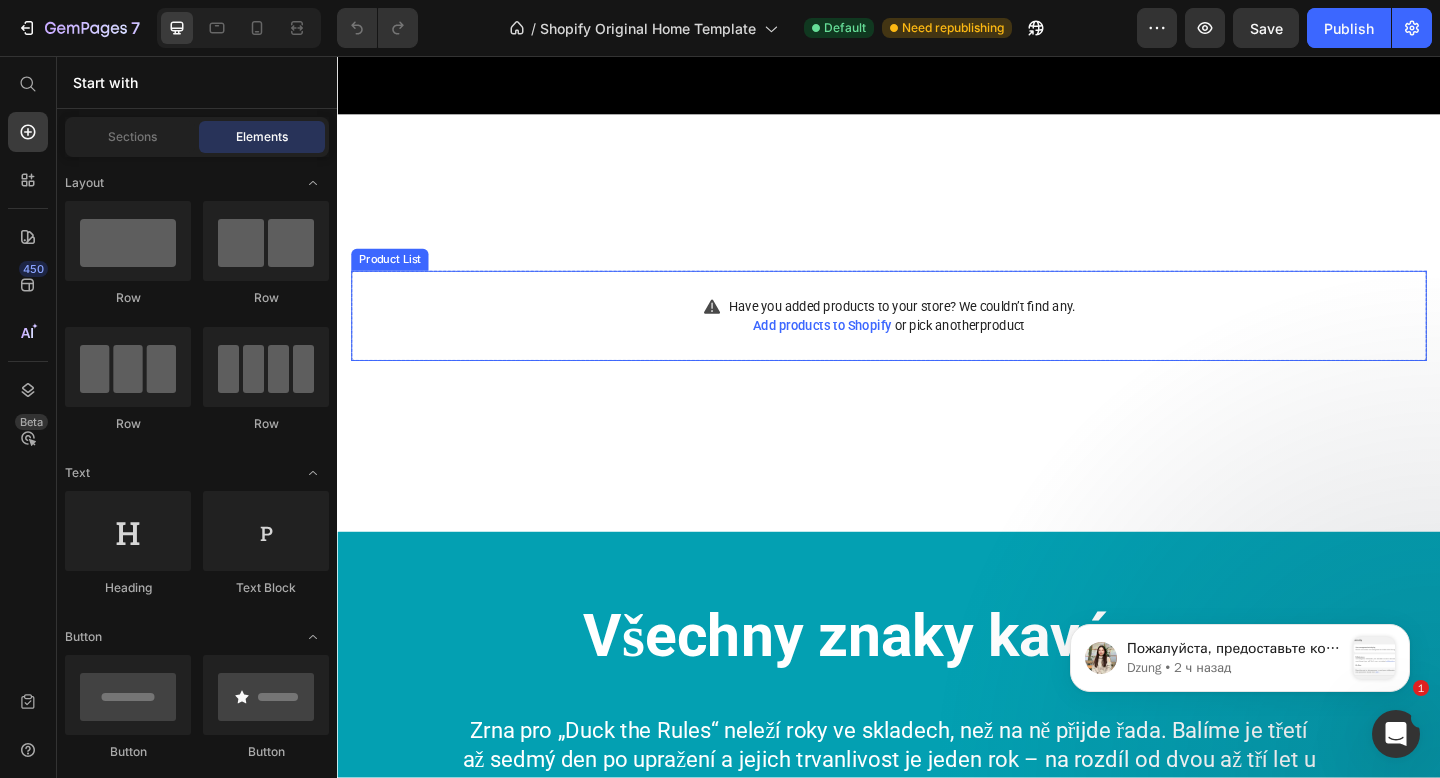 click on "Have you added products to your store? We couldn’t find any. Add products to Shopify   or pick another  product" at bounding box center (937, 339) 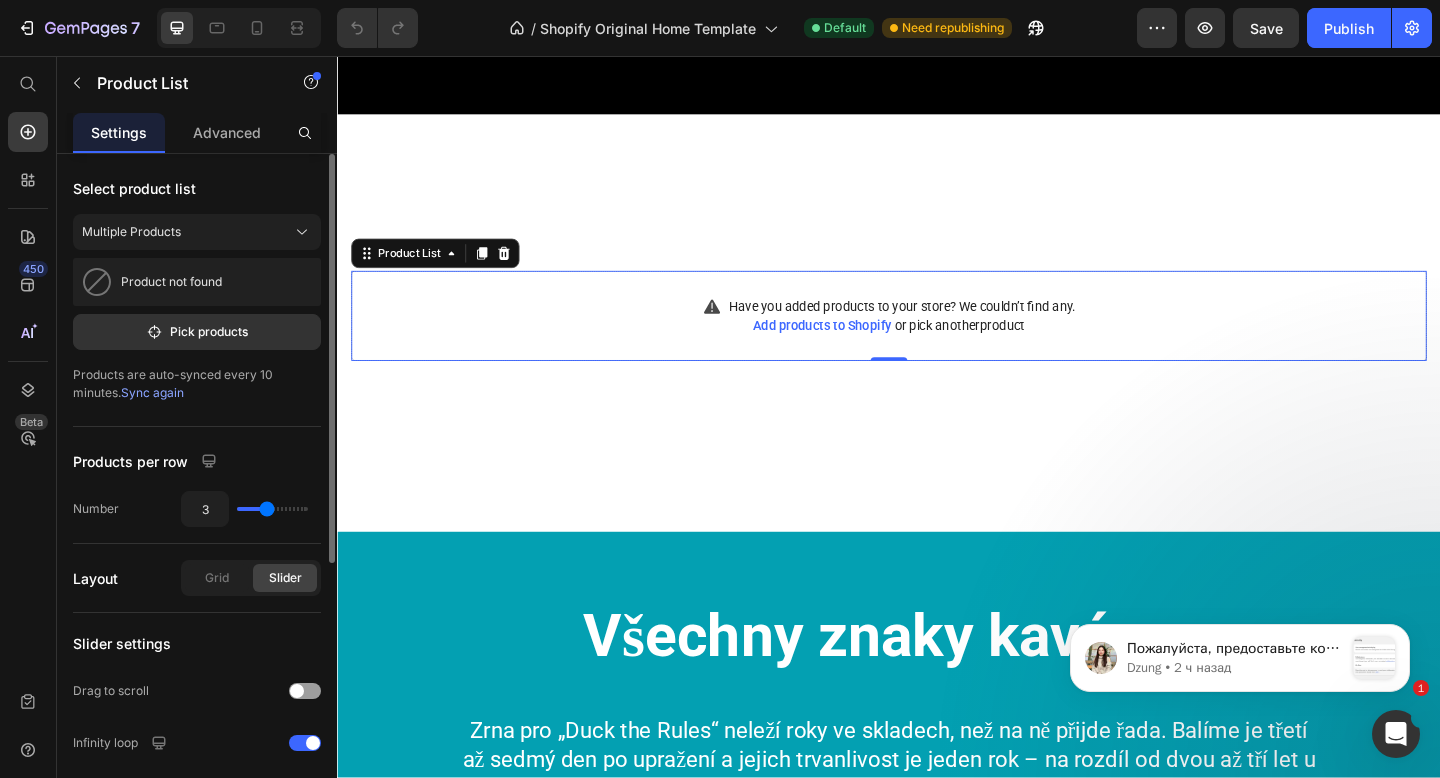 click on "Products are auto-synced every 10 minutes.  Sync again" at bounding box center [197, 384] 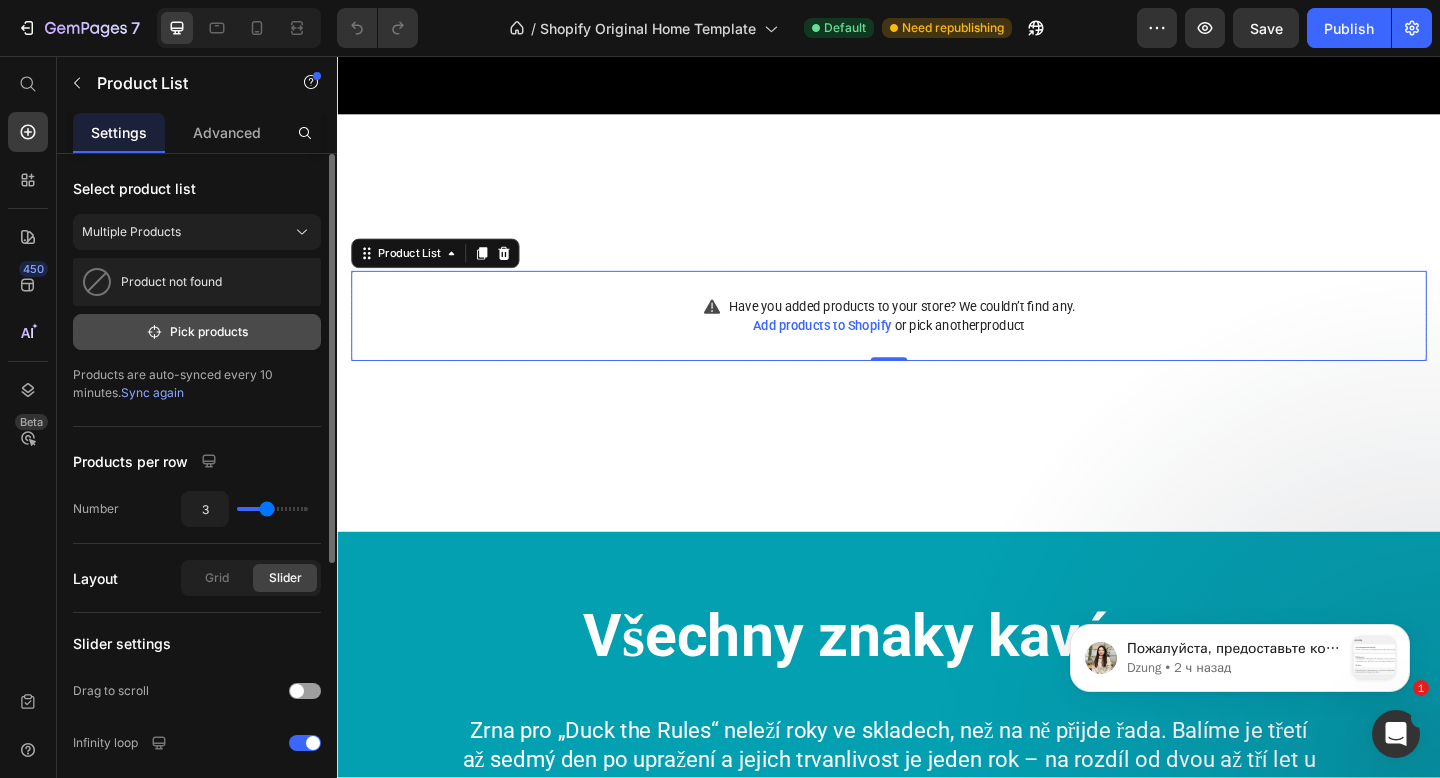 click on "Pick products" at bounding box center (197, 332) 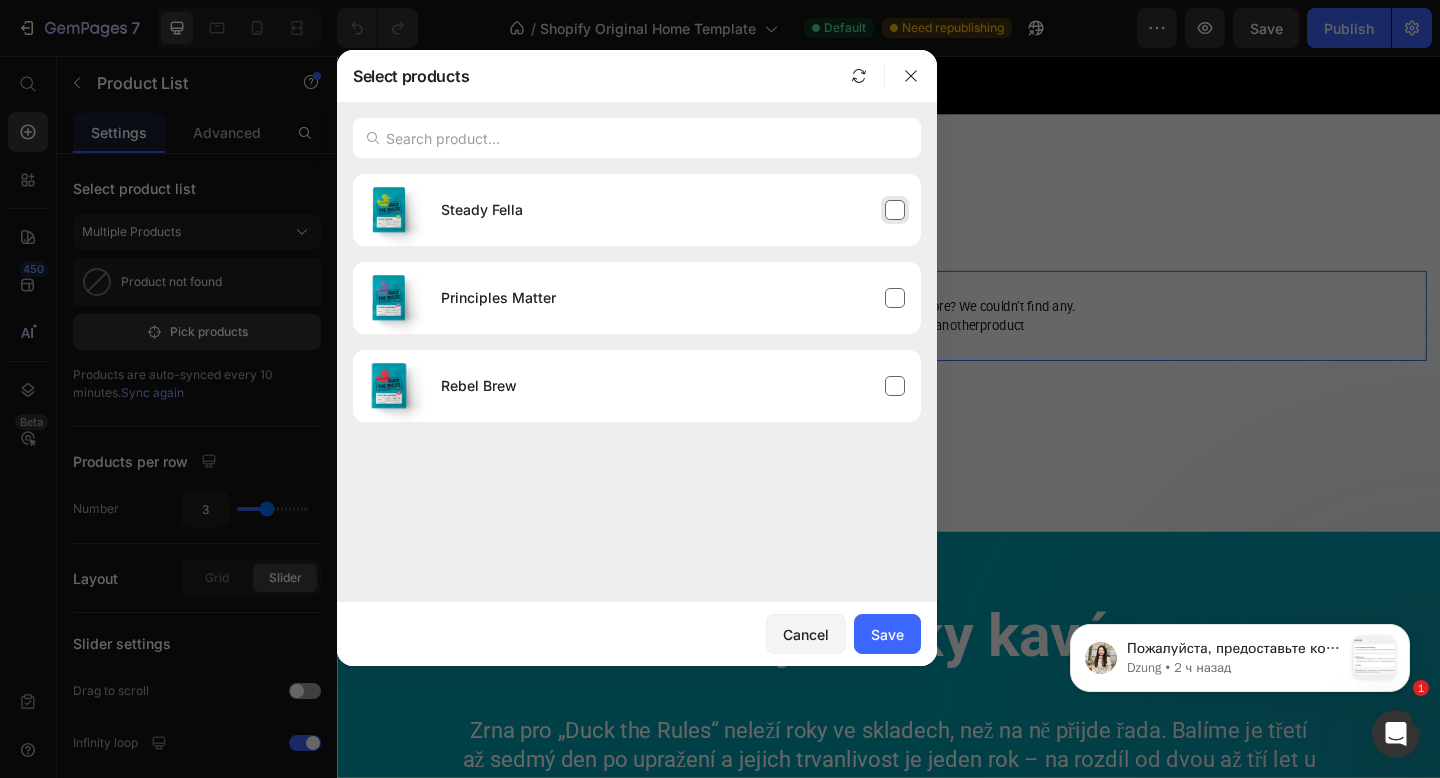 click on "Steady Fella" at bounding box center [673, 210] 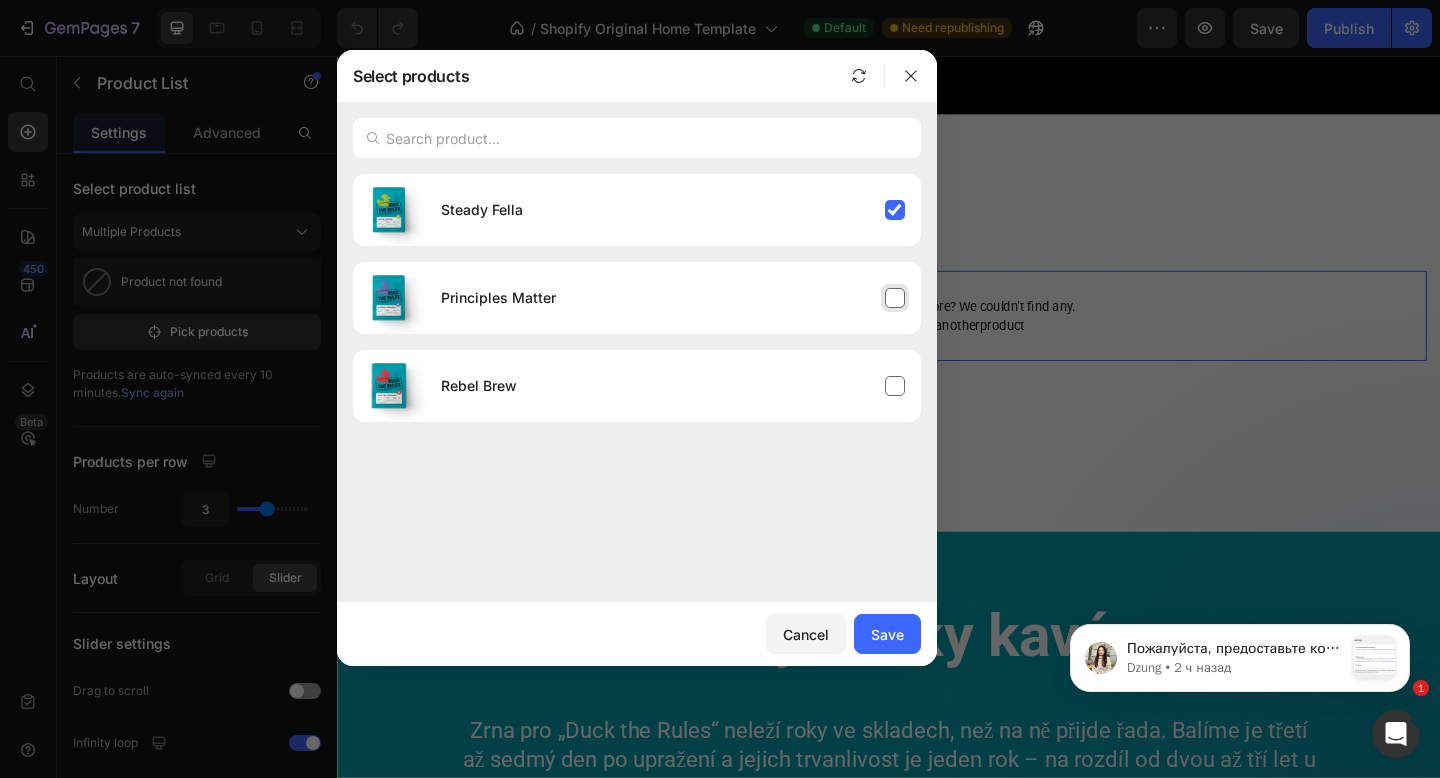 click on "Principles Matter" at bounding box center (673, 298) 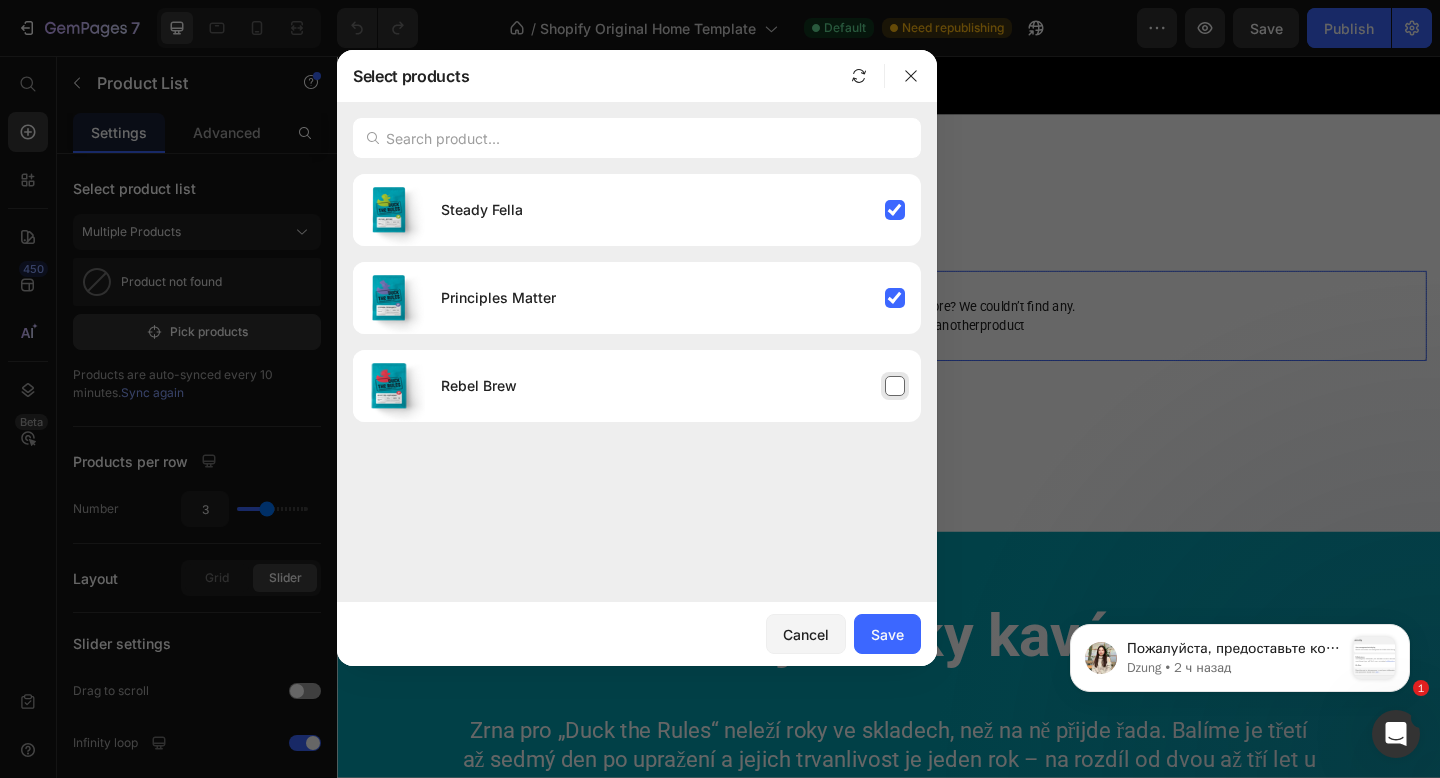 click on "Rebel Brew" at bounding box center (673, 386) 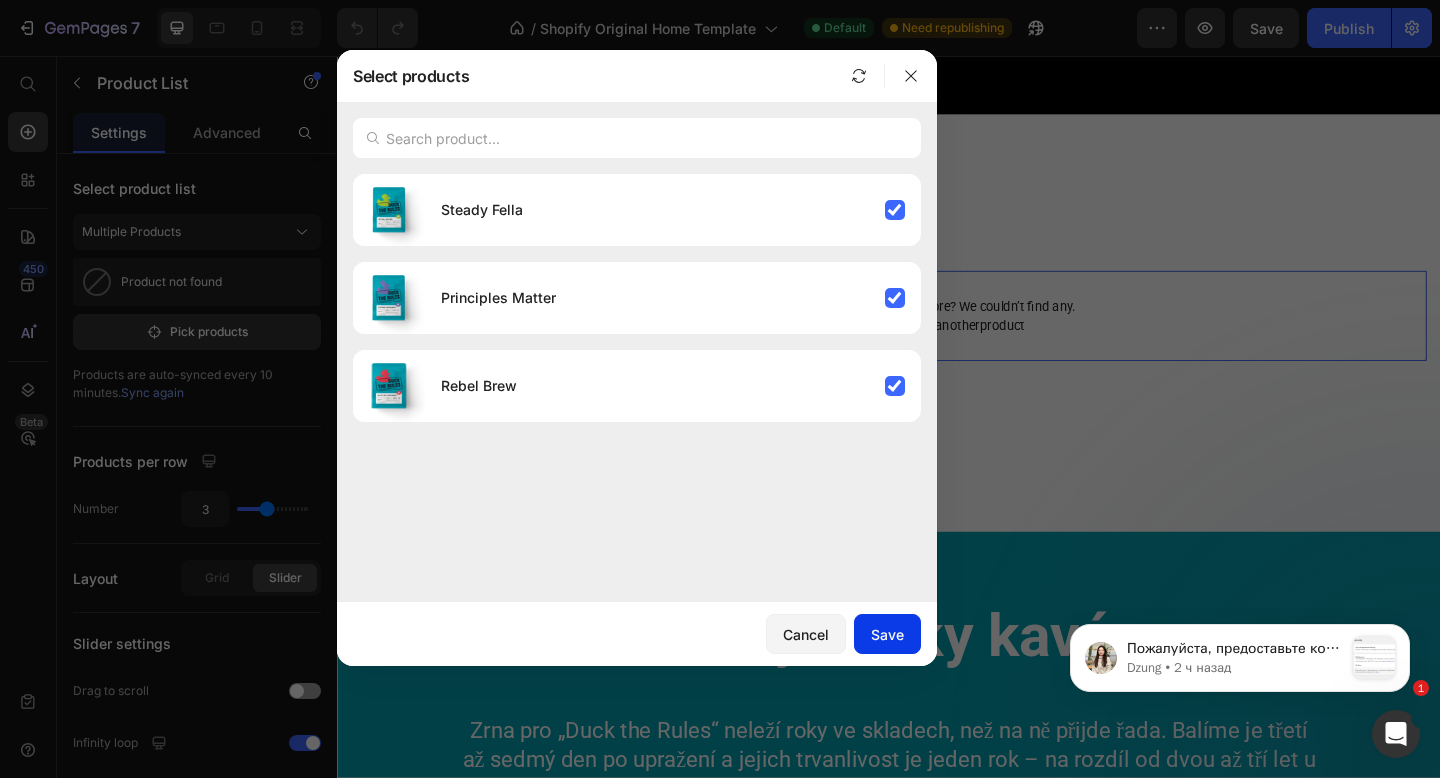 click on "Save" at bounding box center (887, 634) 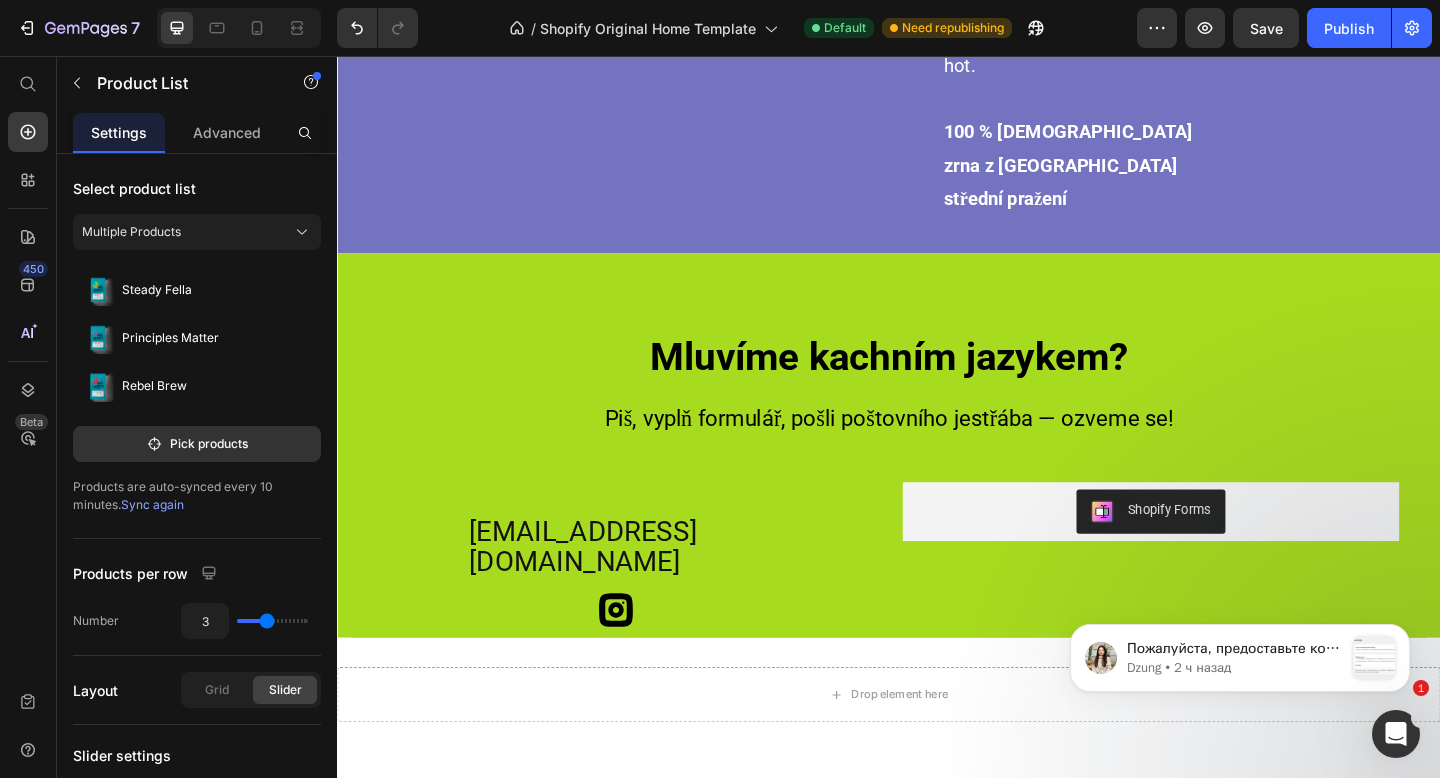 scroll, scrollTop: 4780, scrollLeft: 0, axis: vertical 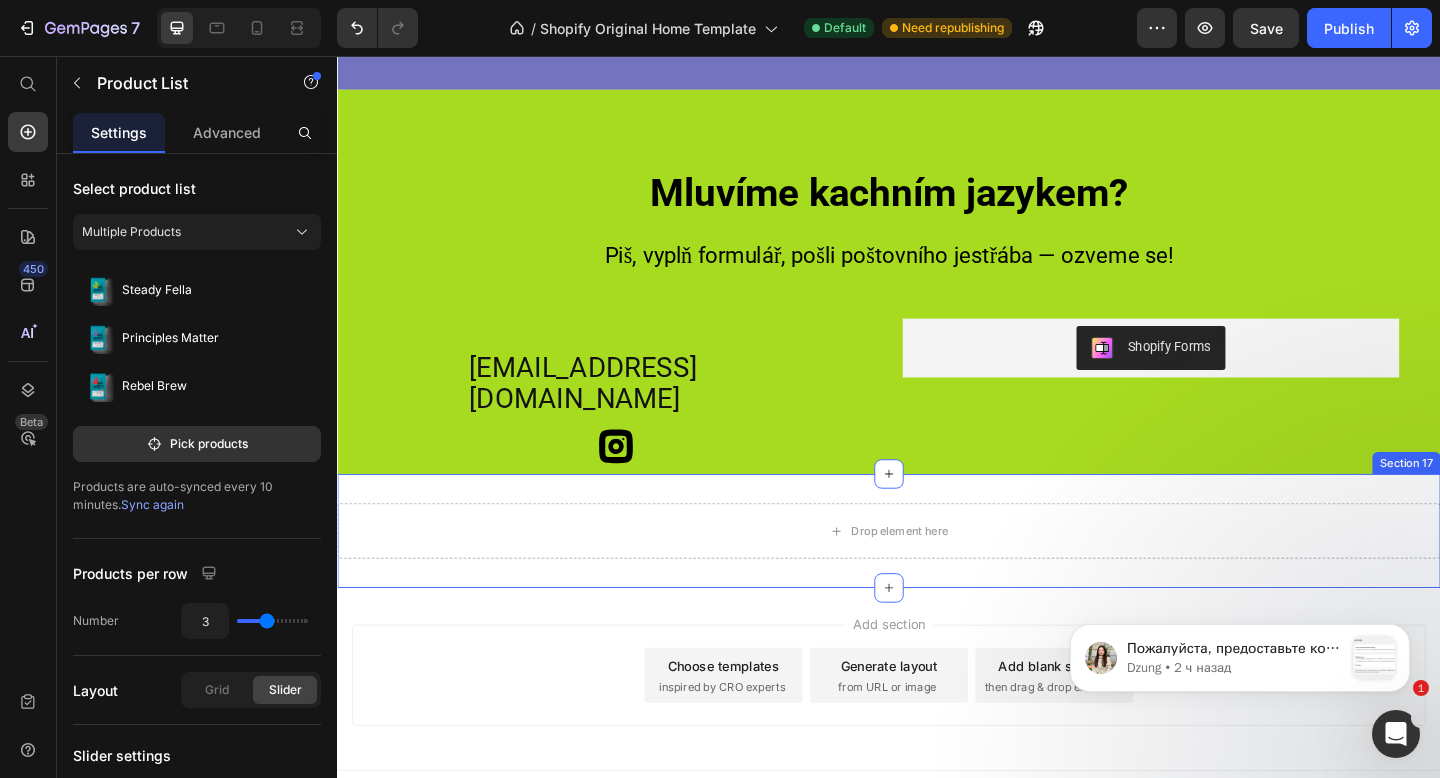click on "Drop element here Section 17" at bounding box center [937, 573] 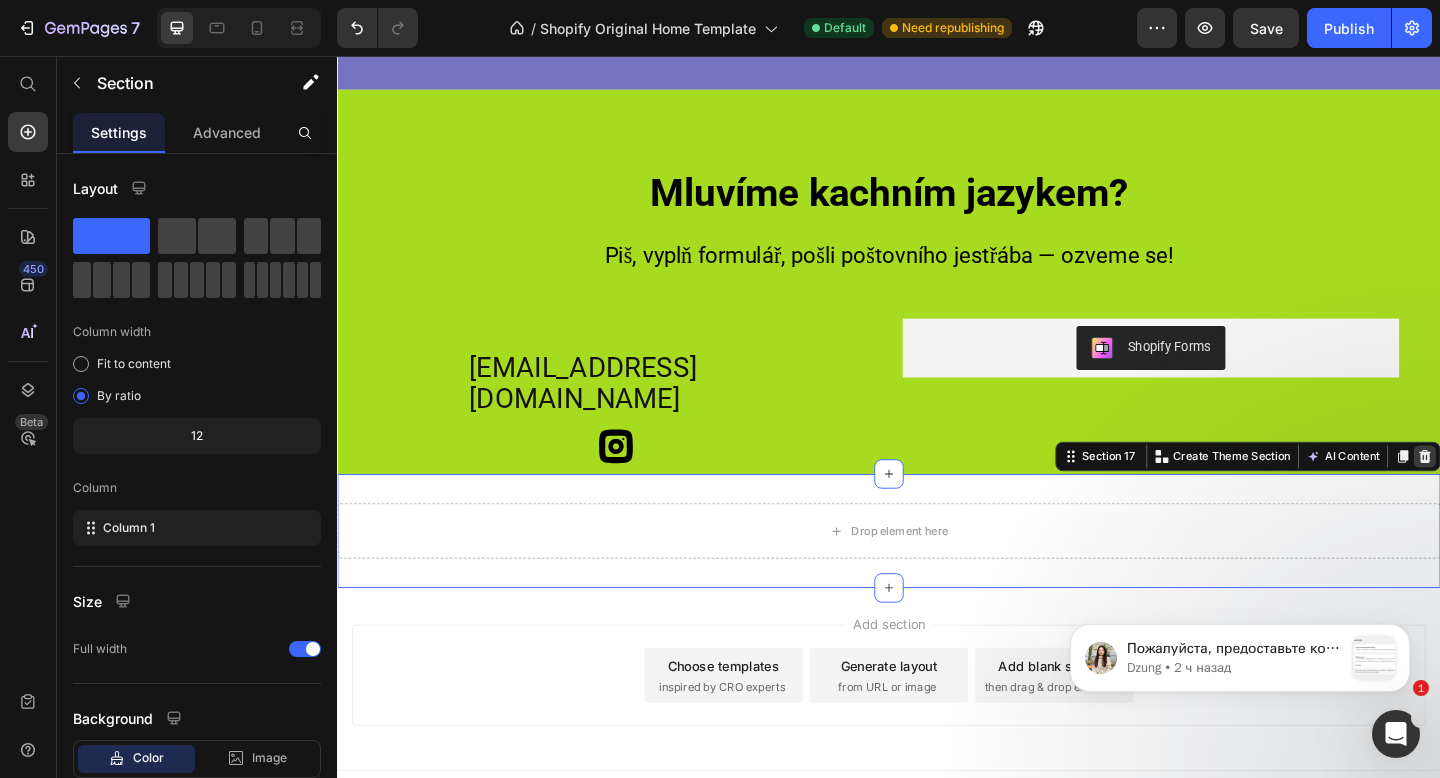 click 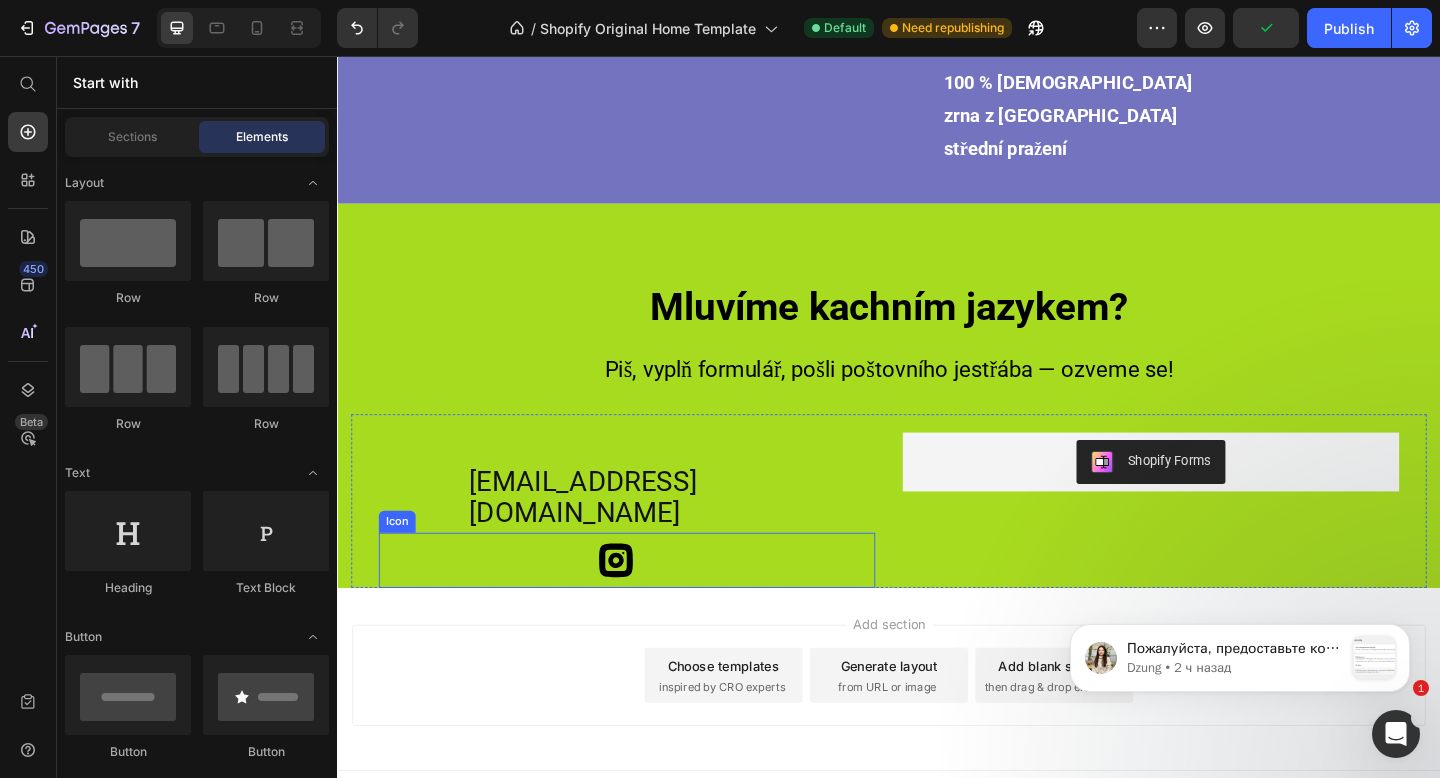 click 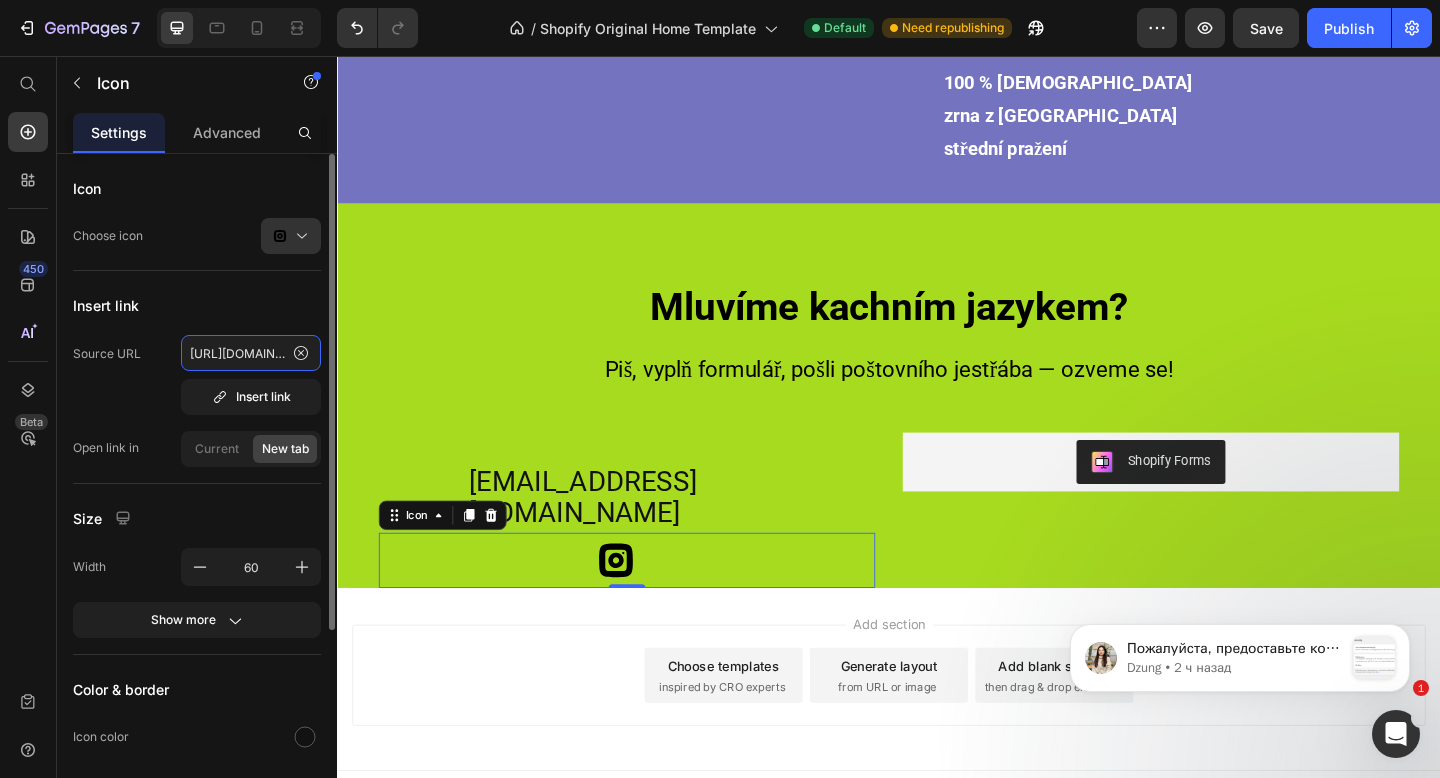 click on "[URL][DOMAIN_NAME]" 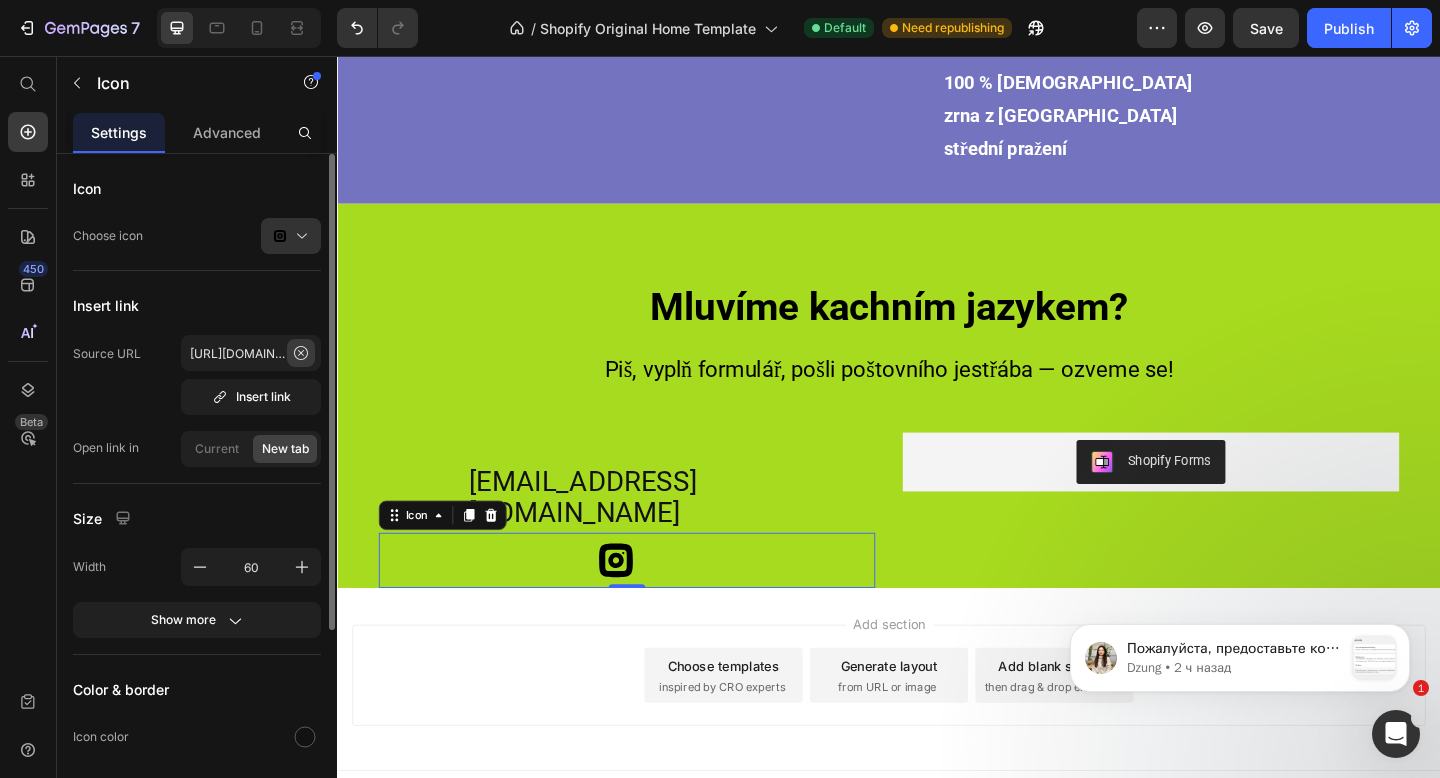 click 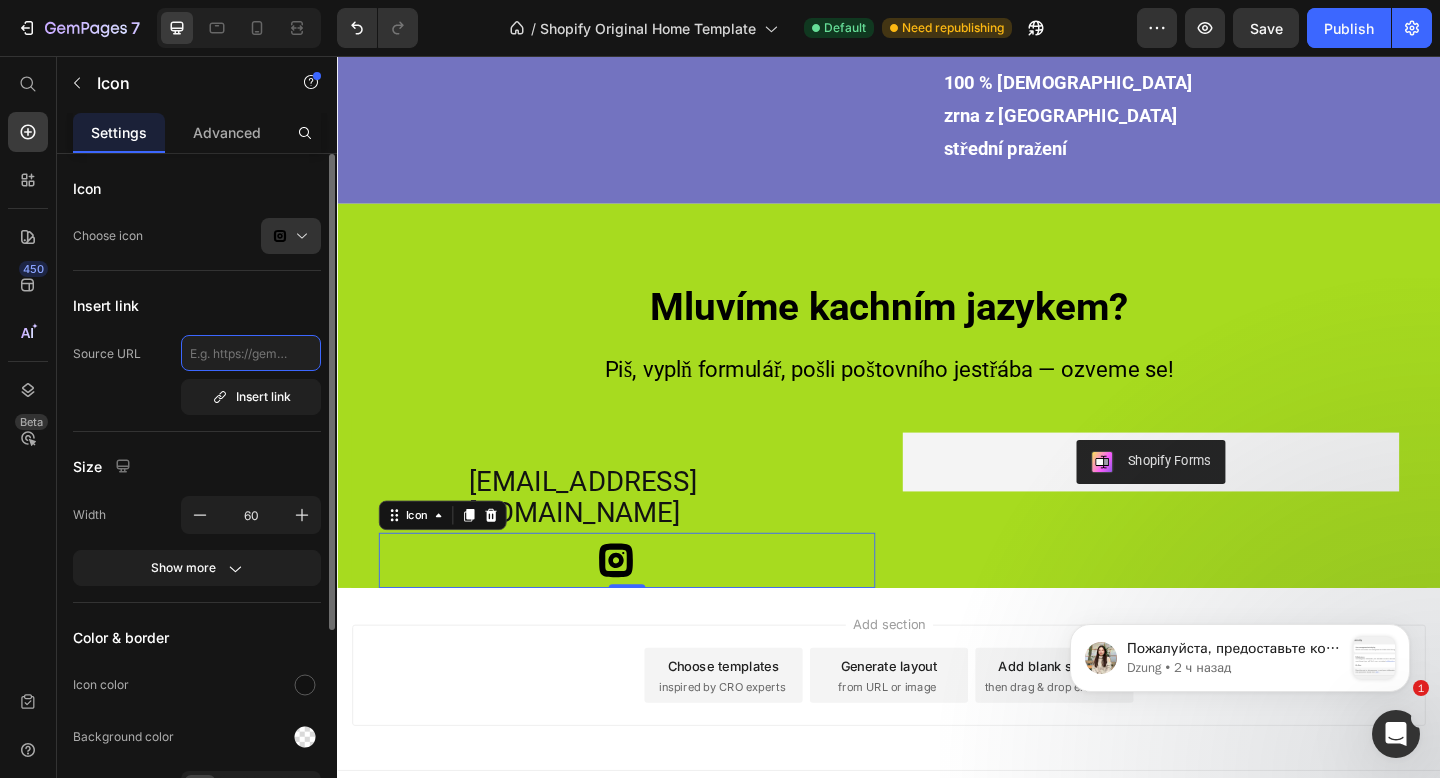 click 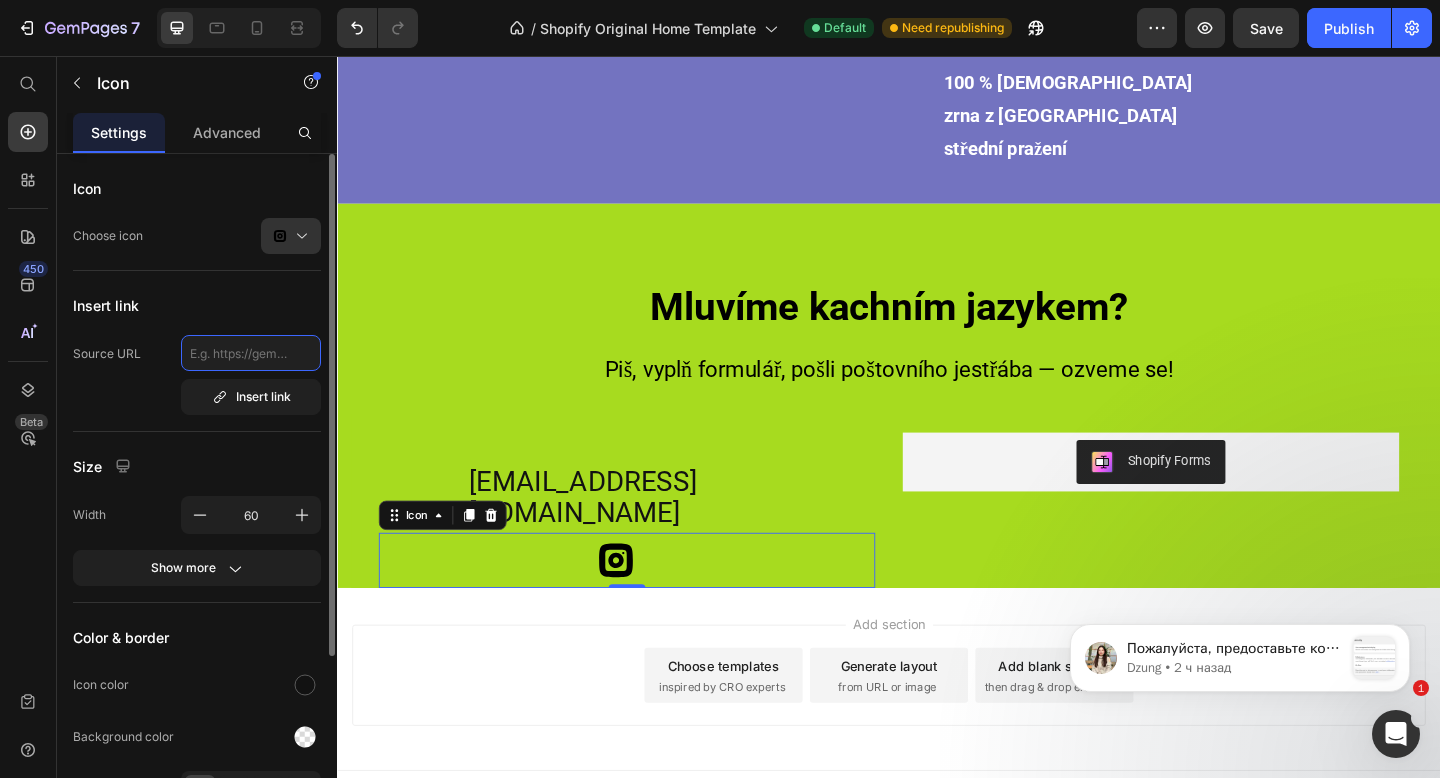 paste on "[URL][DOMAIN_NAME]" 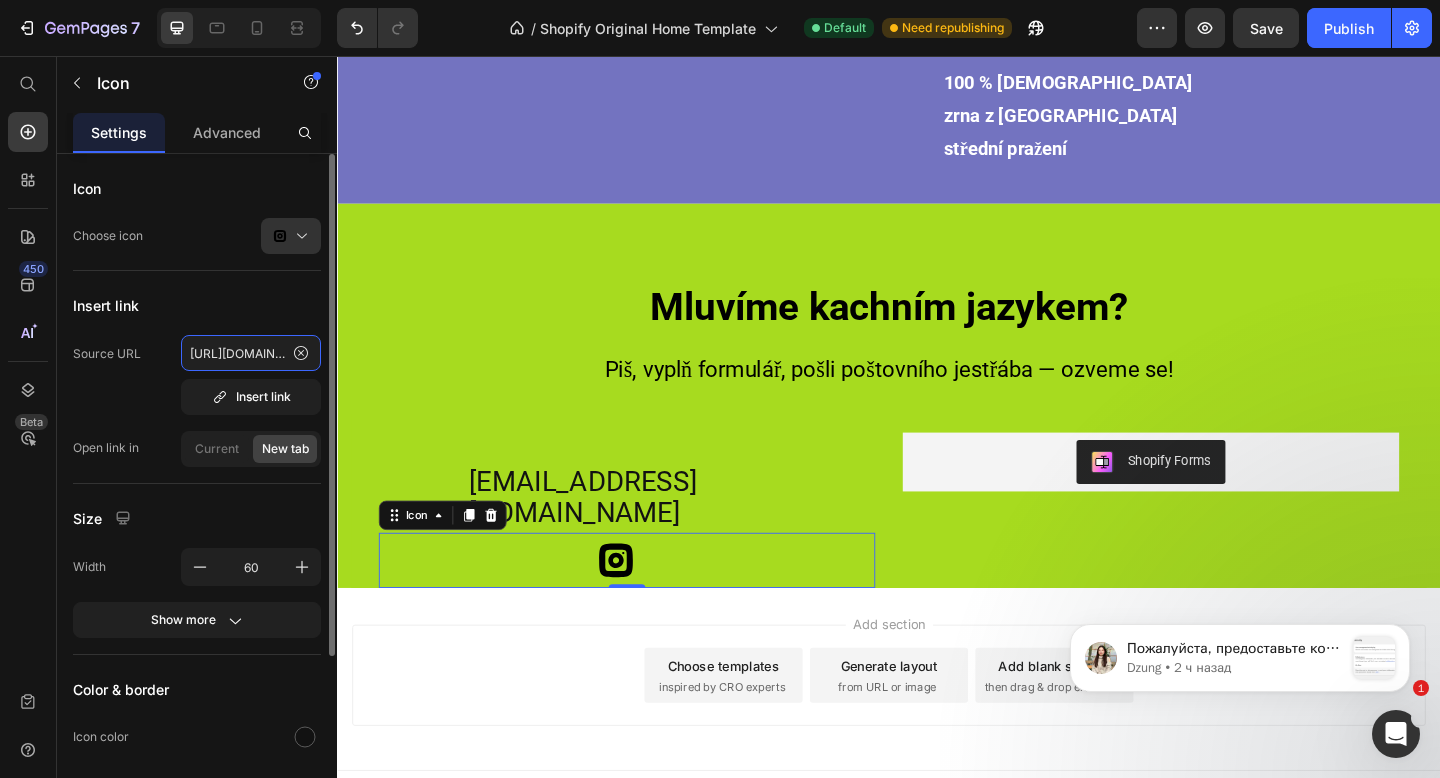 scroll, scrollTop: 0, scrollLeft: 155, axis: horizontal 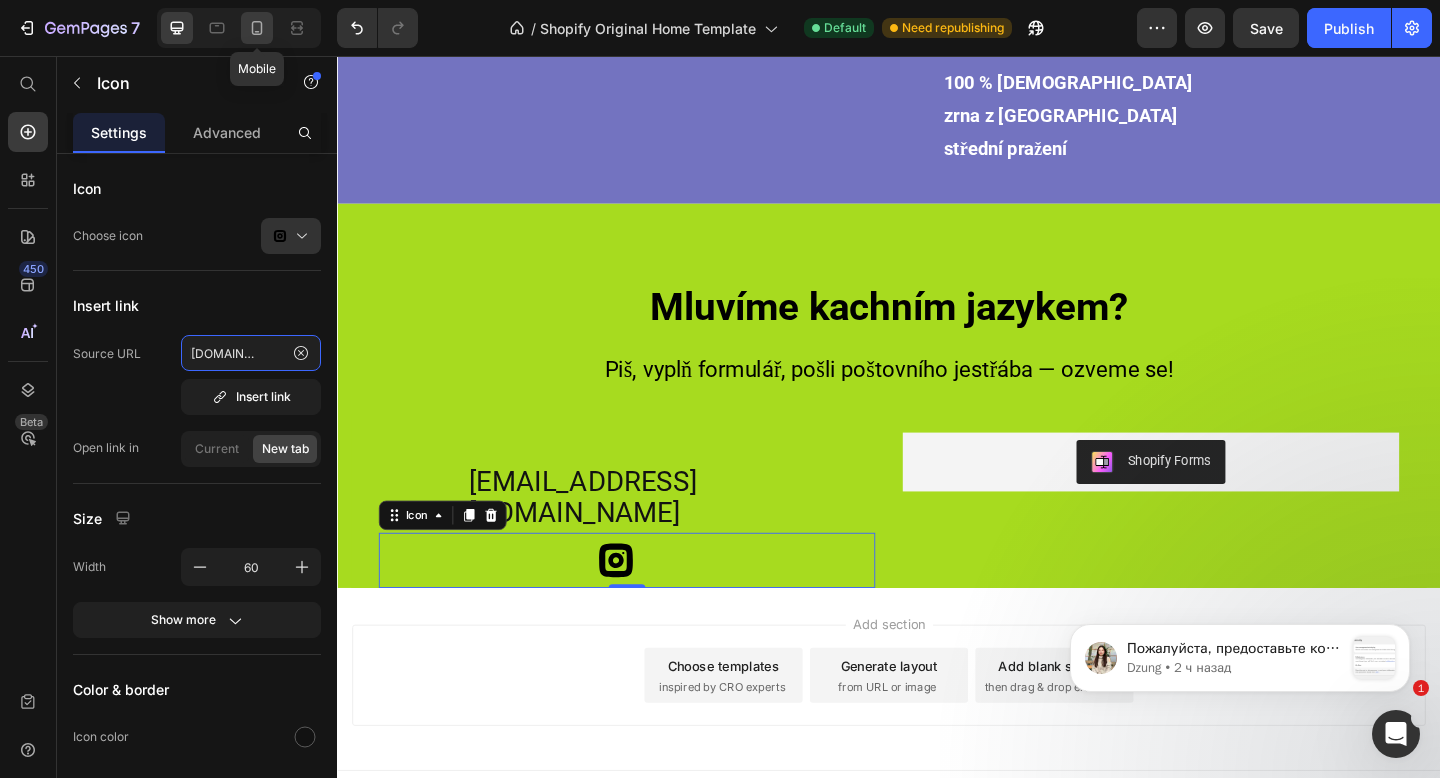 type on "[URL][DOMAIN_NAME]" 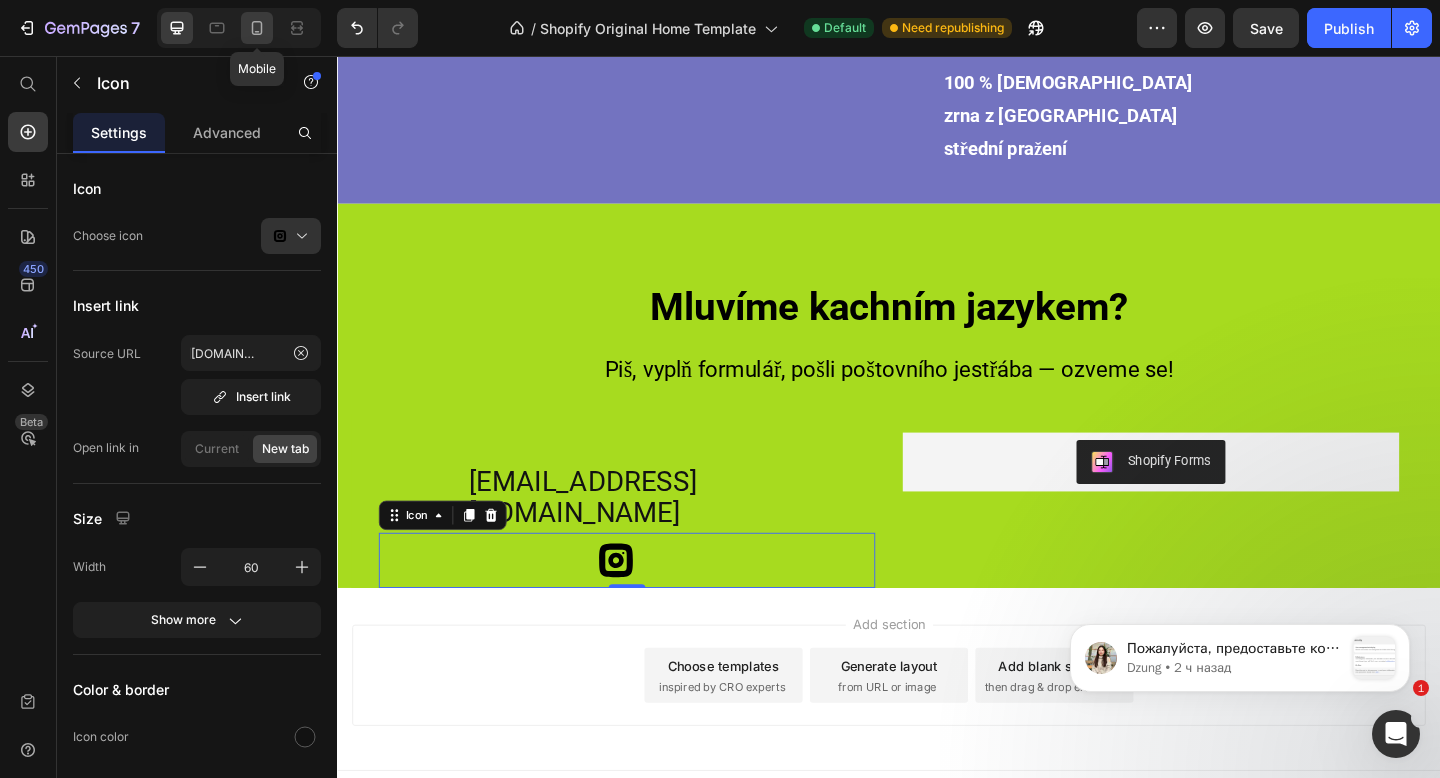 click 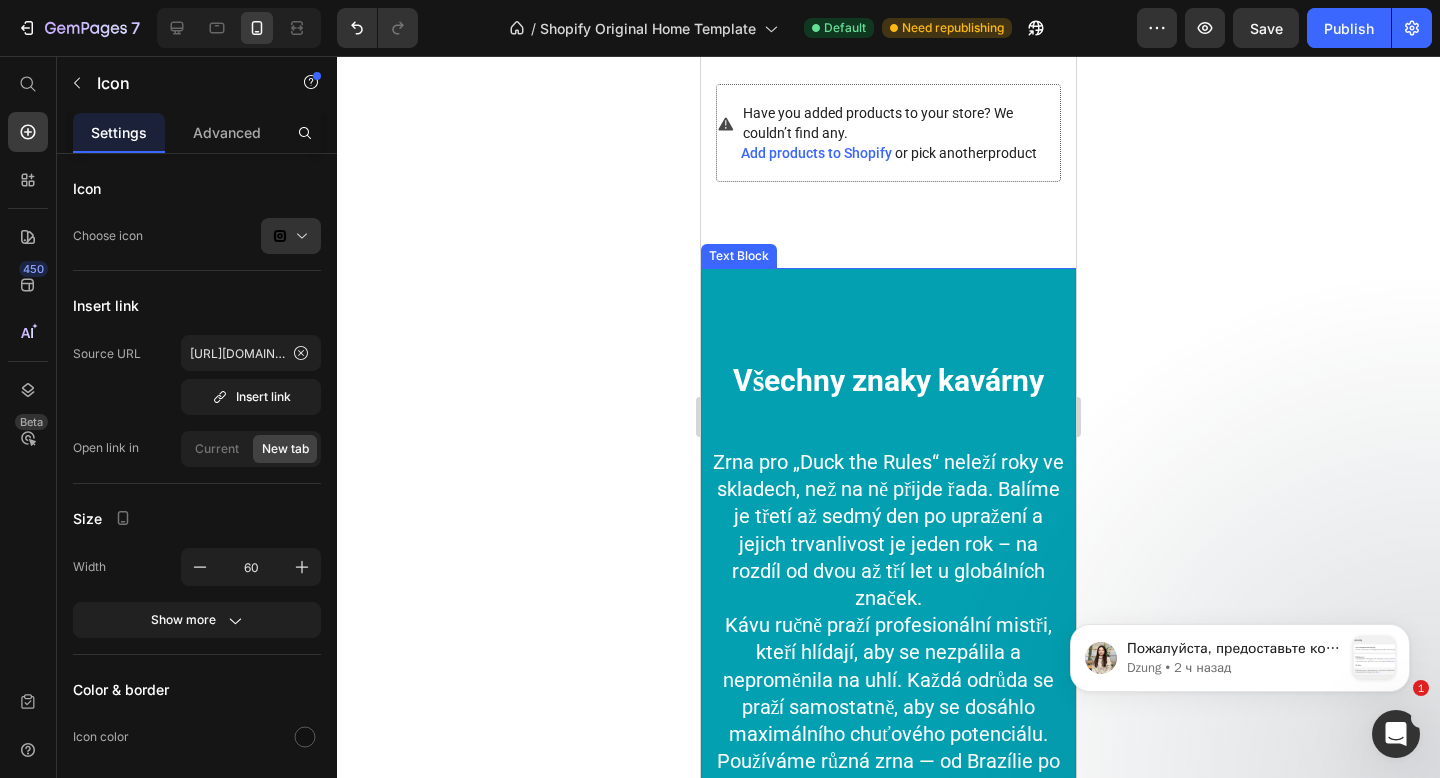 scroll, scrollTop: 1265, scrollLeft: 0, axis: vertical 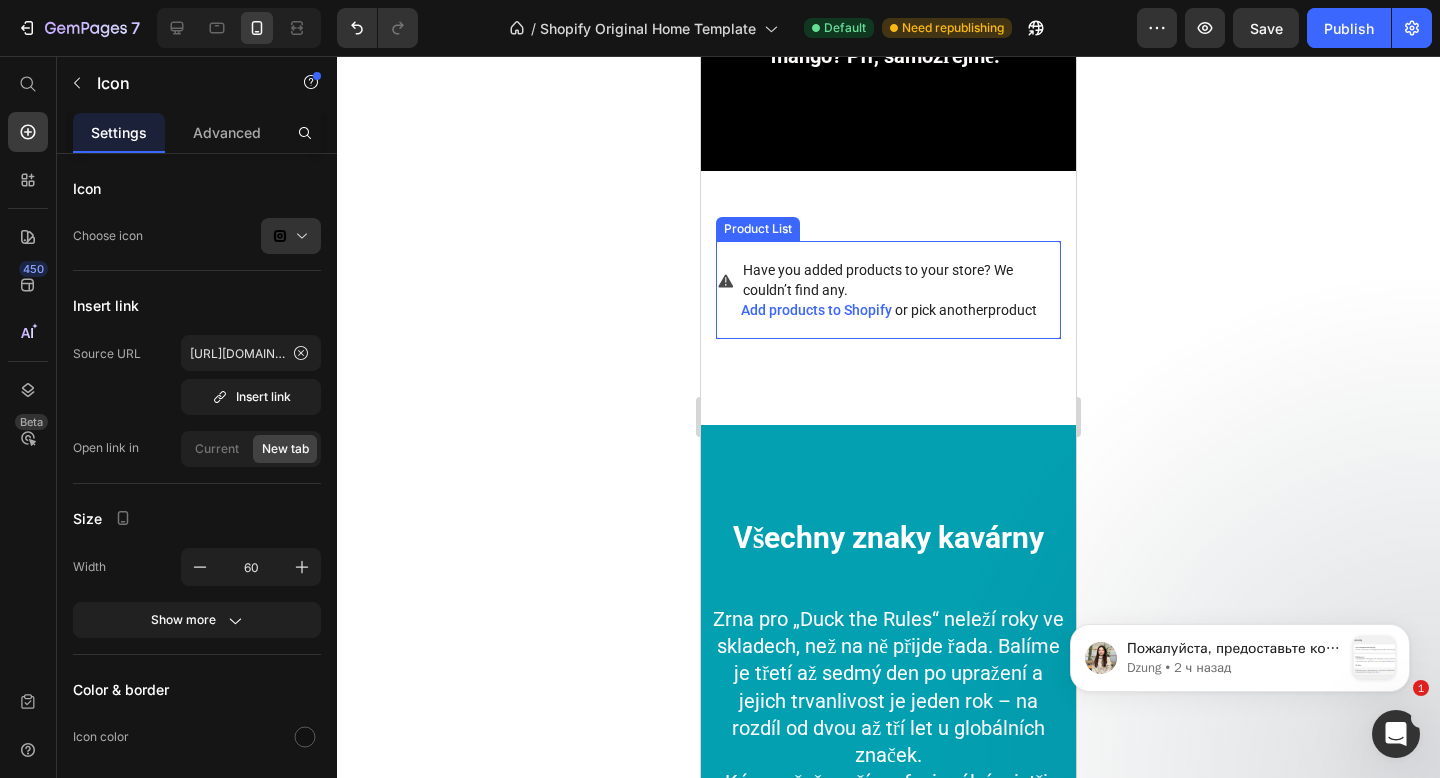 click on "Add products to Shopify" at bounding box center [816, 310] 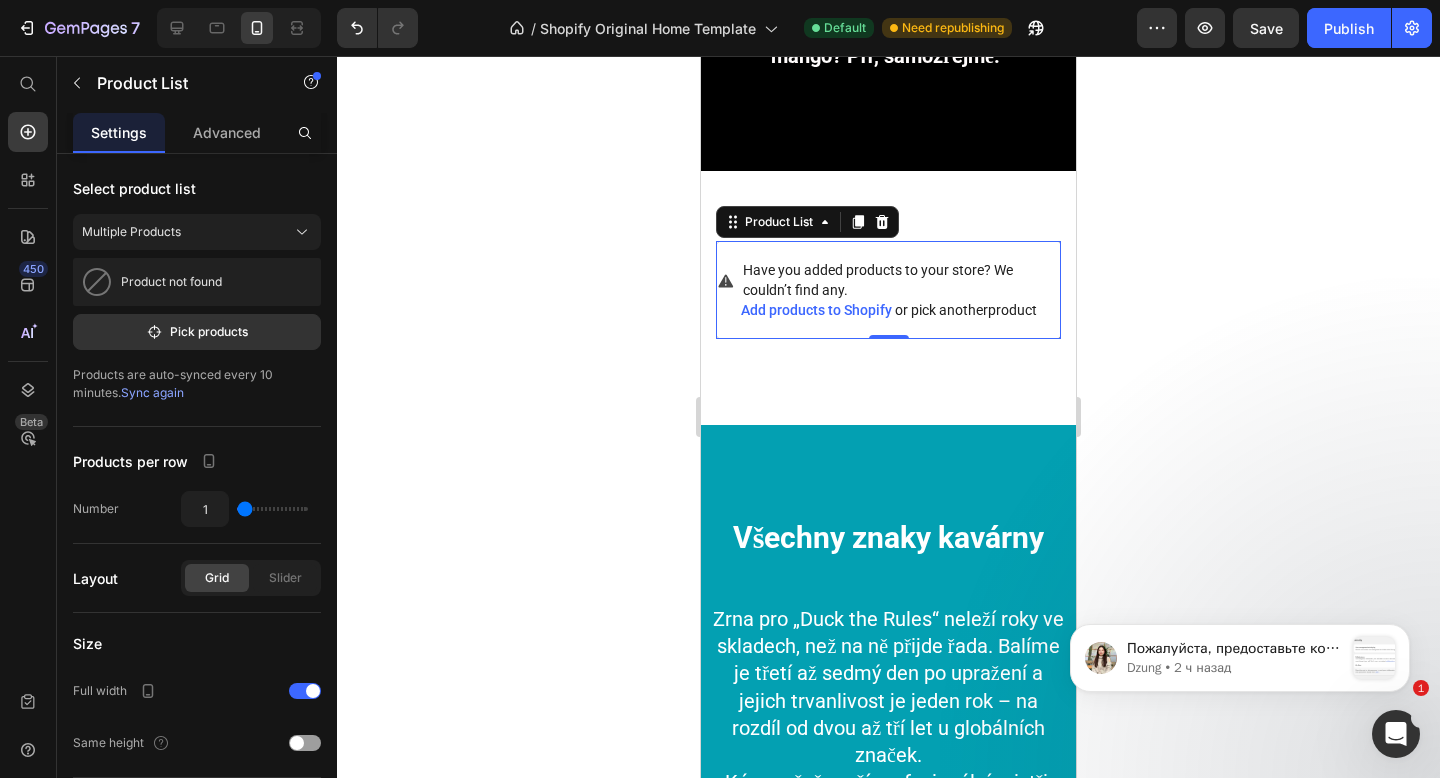 click on "Have you added products to your store? We couldn’t find any." at bounding box center (901, 280) 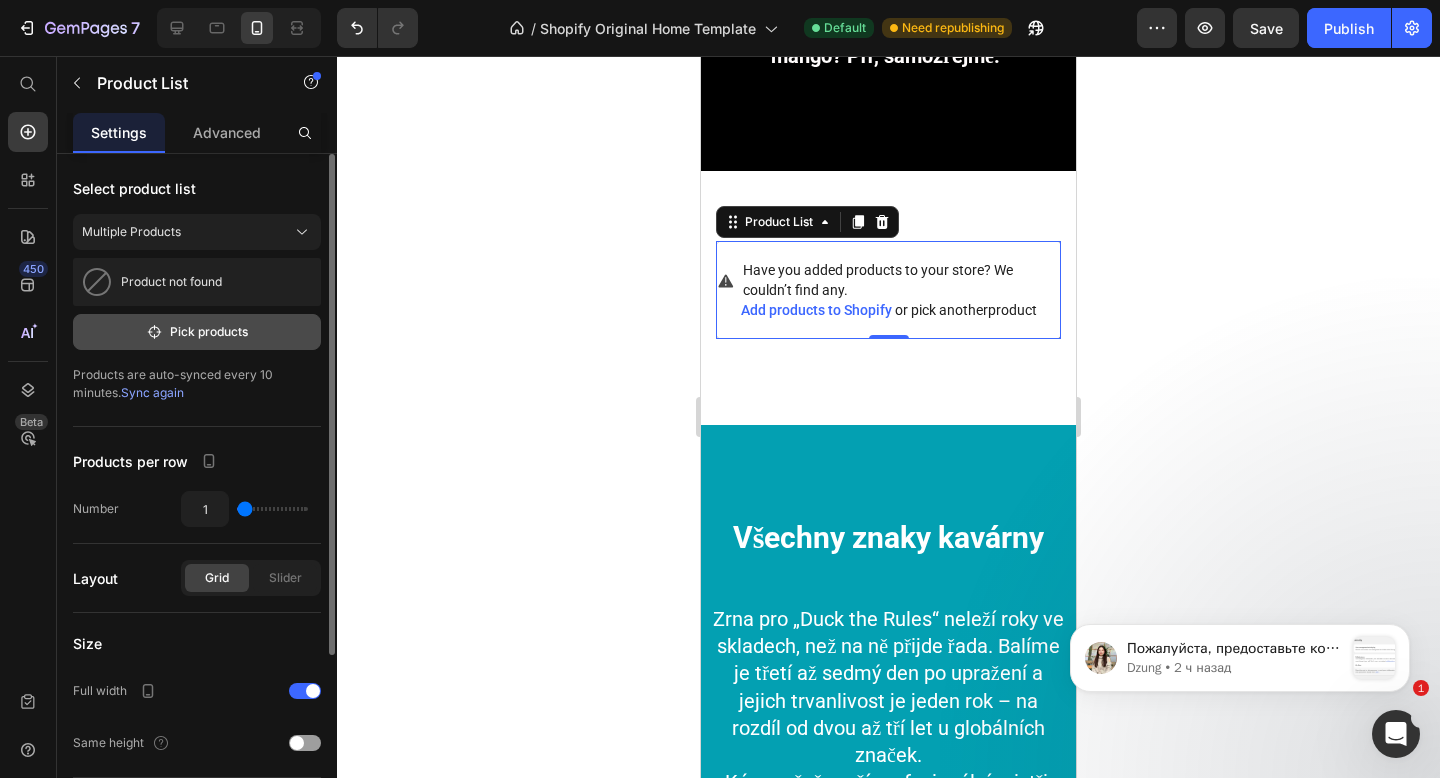 click on "Pick products" at bounding box center (197, 332) 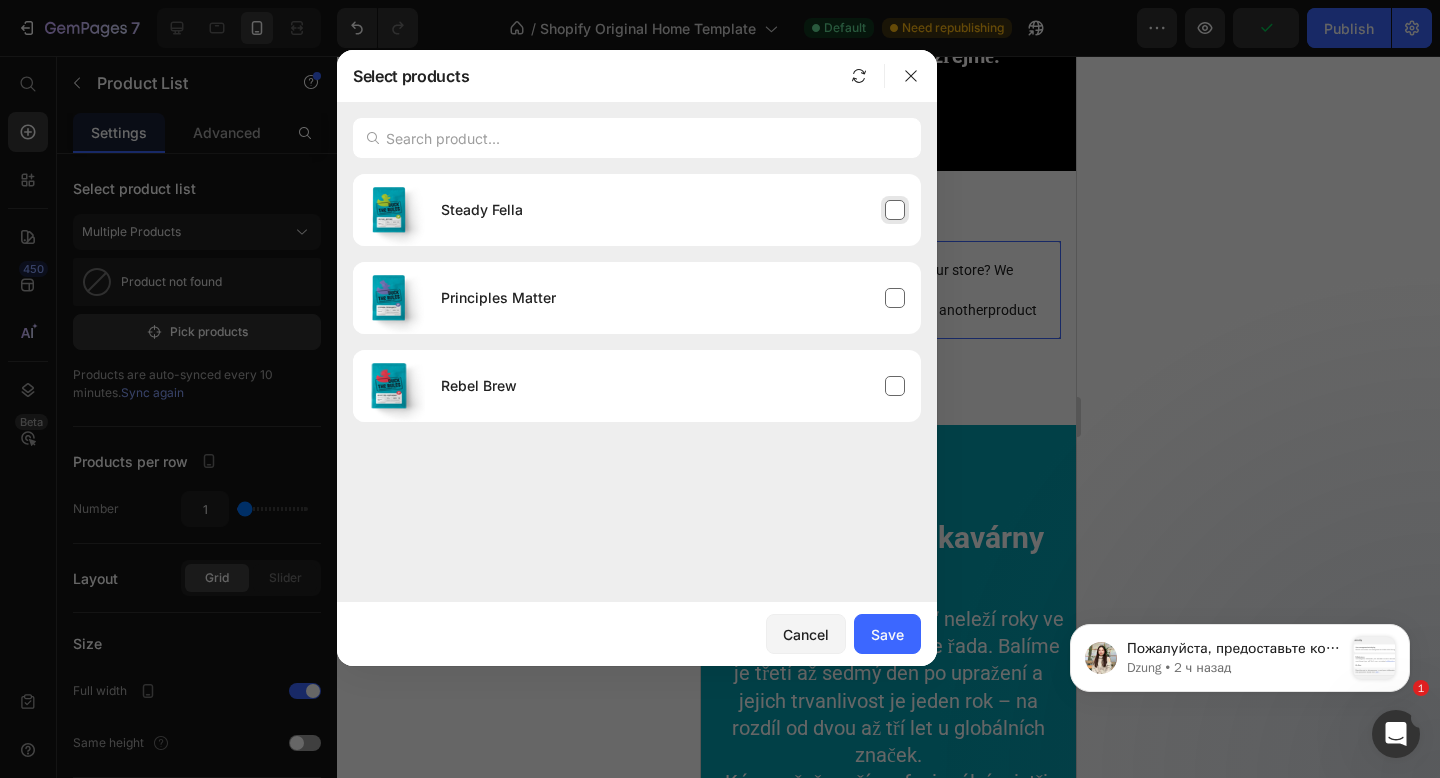 click on "Steady Fella" at bounding box center (673, 210) 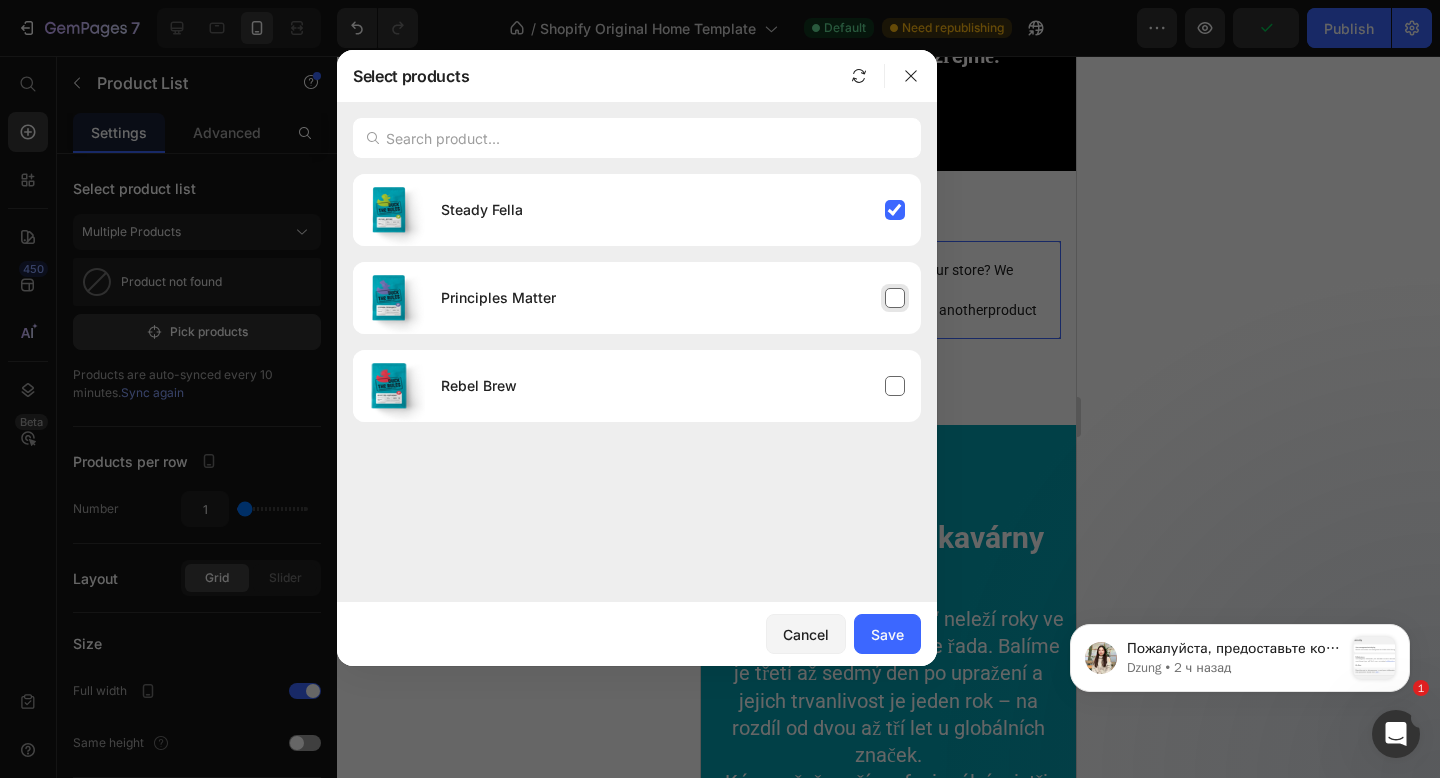 click on "Principles Matter" at bounding box center [673, 298] 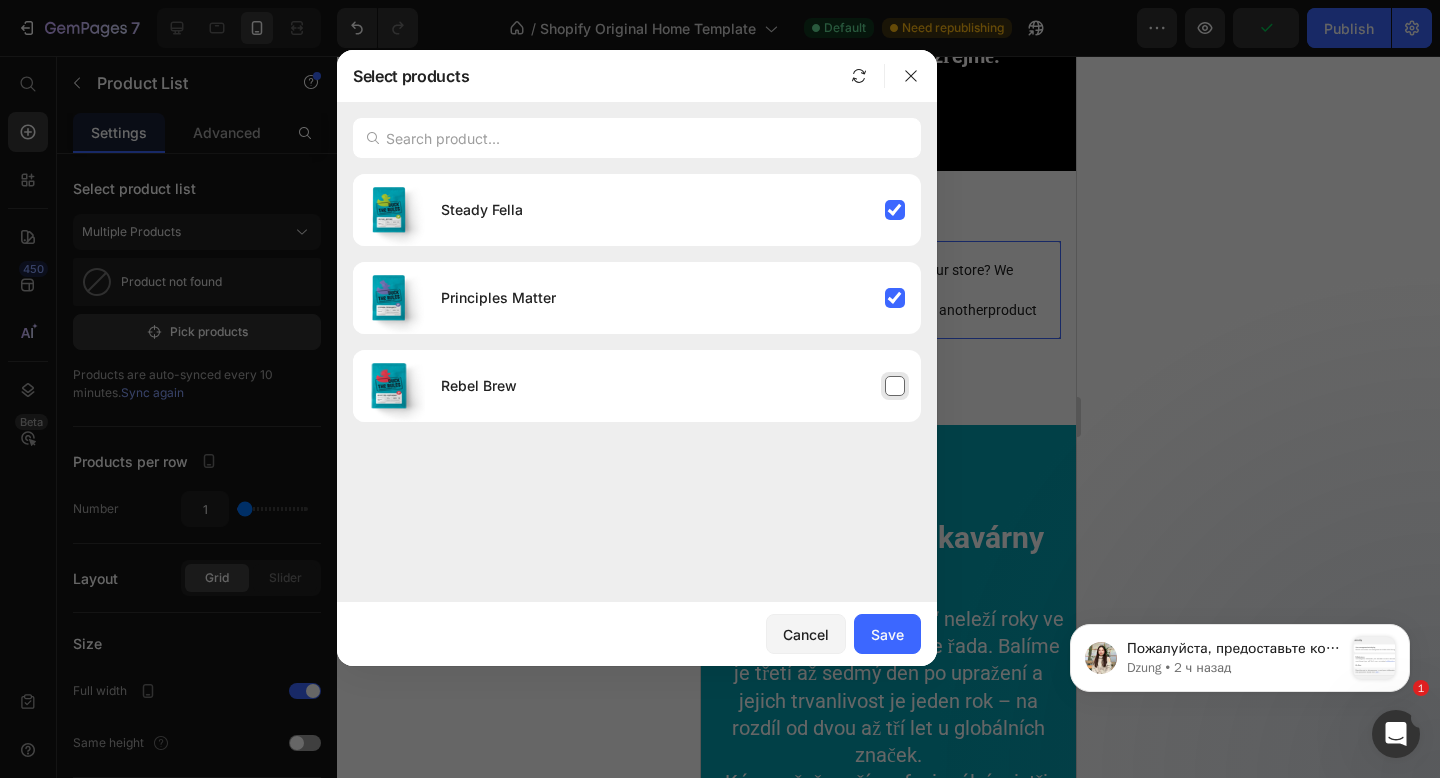 click on "Rebel Brew" at bounding box center (673, 386) 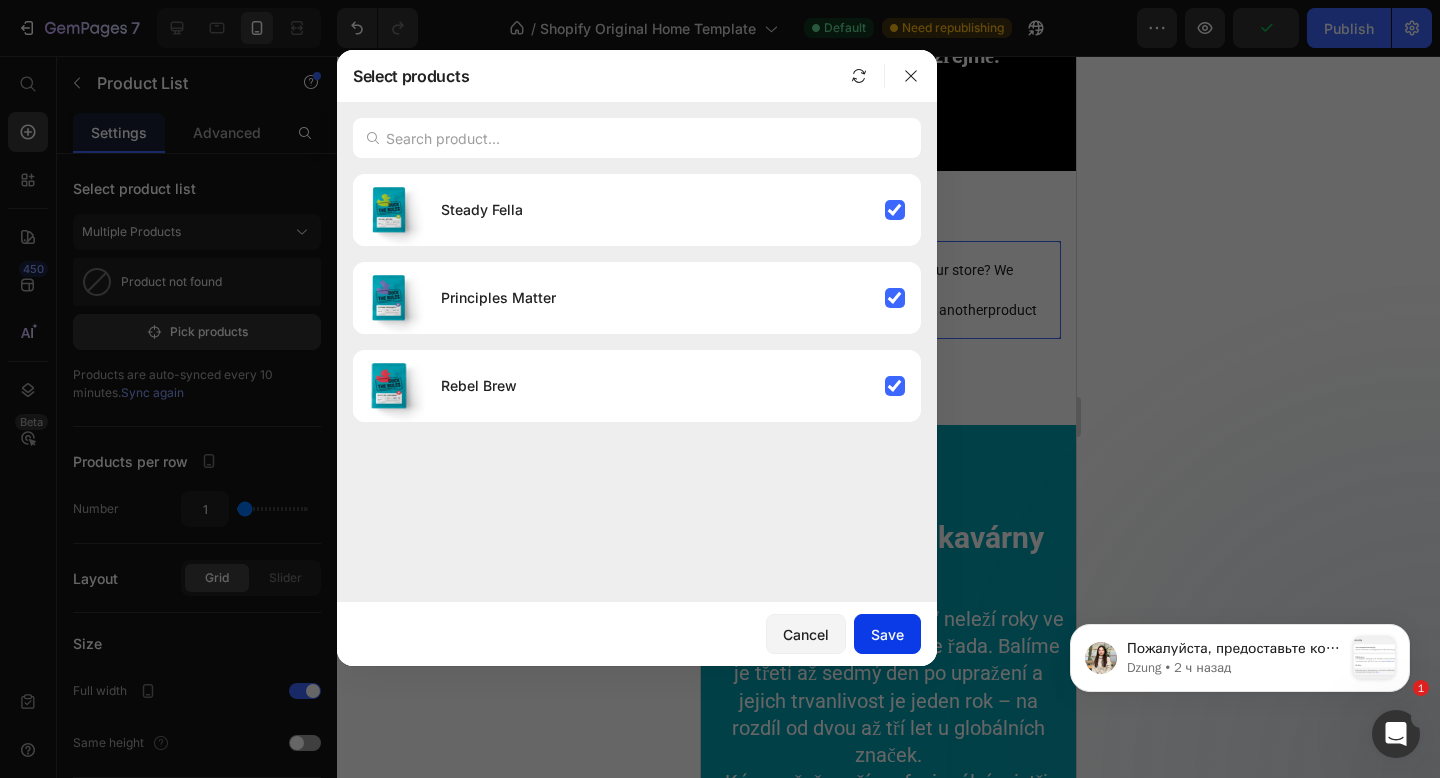 click on "Save" at bounding box center [887, 634] 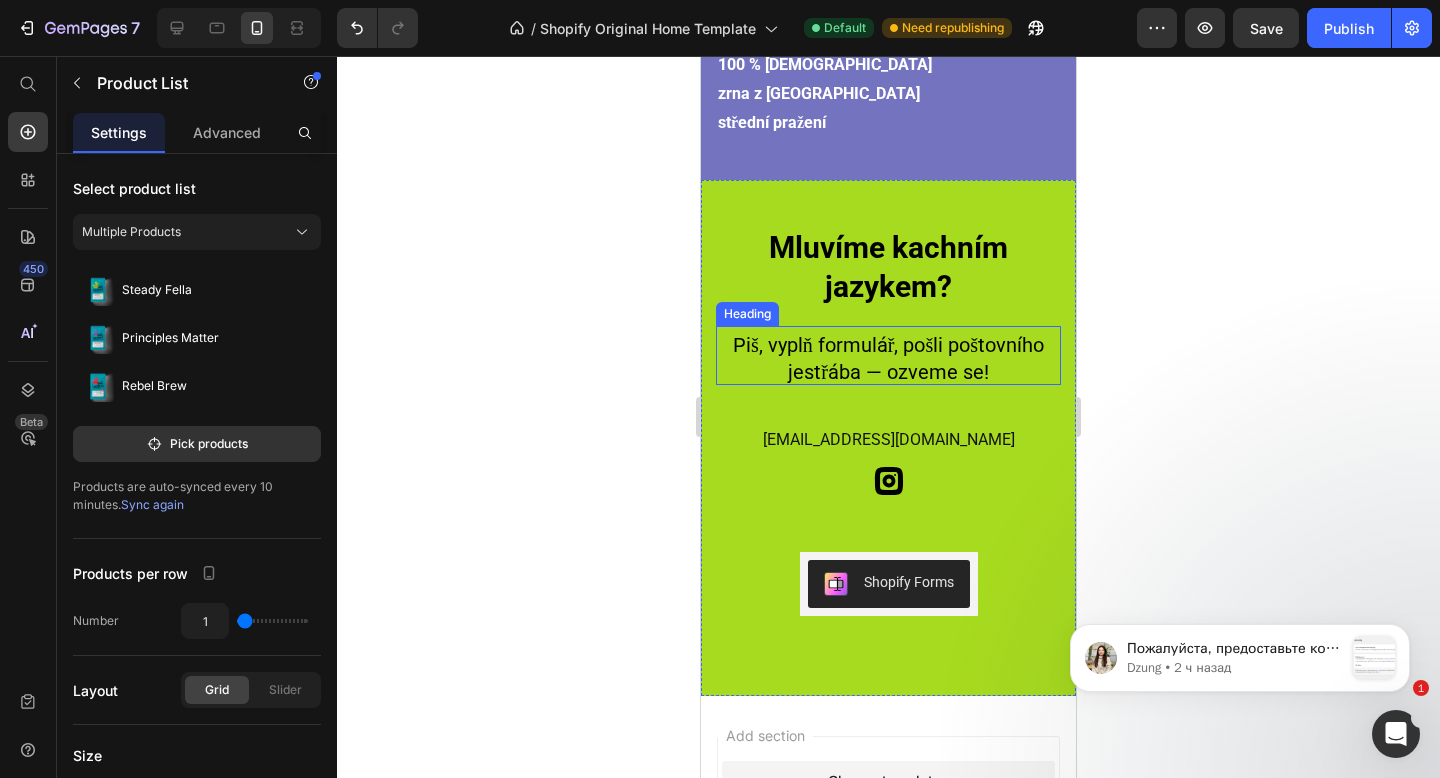scroll, scrollTop: 6626, scrollLeft: 0, axis: vertical 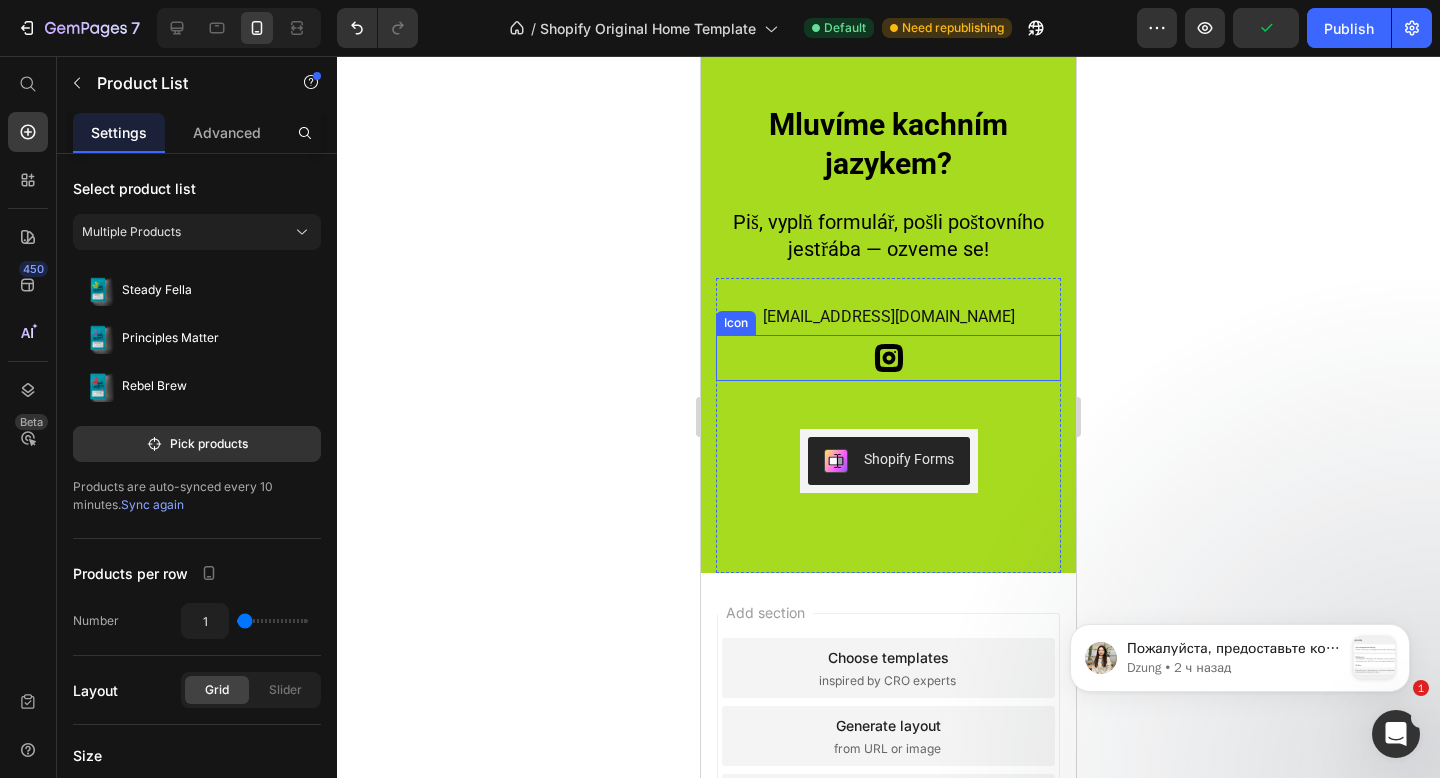click 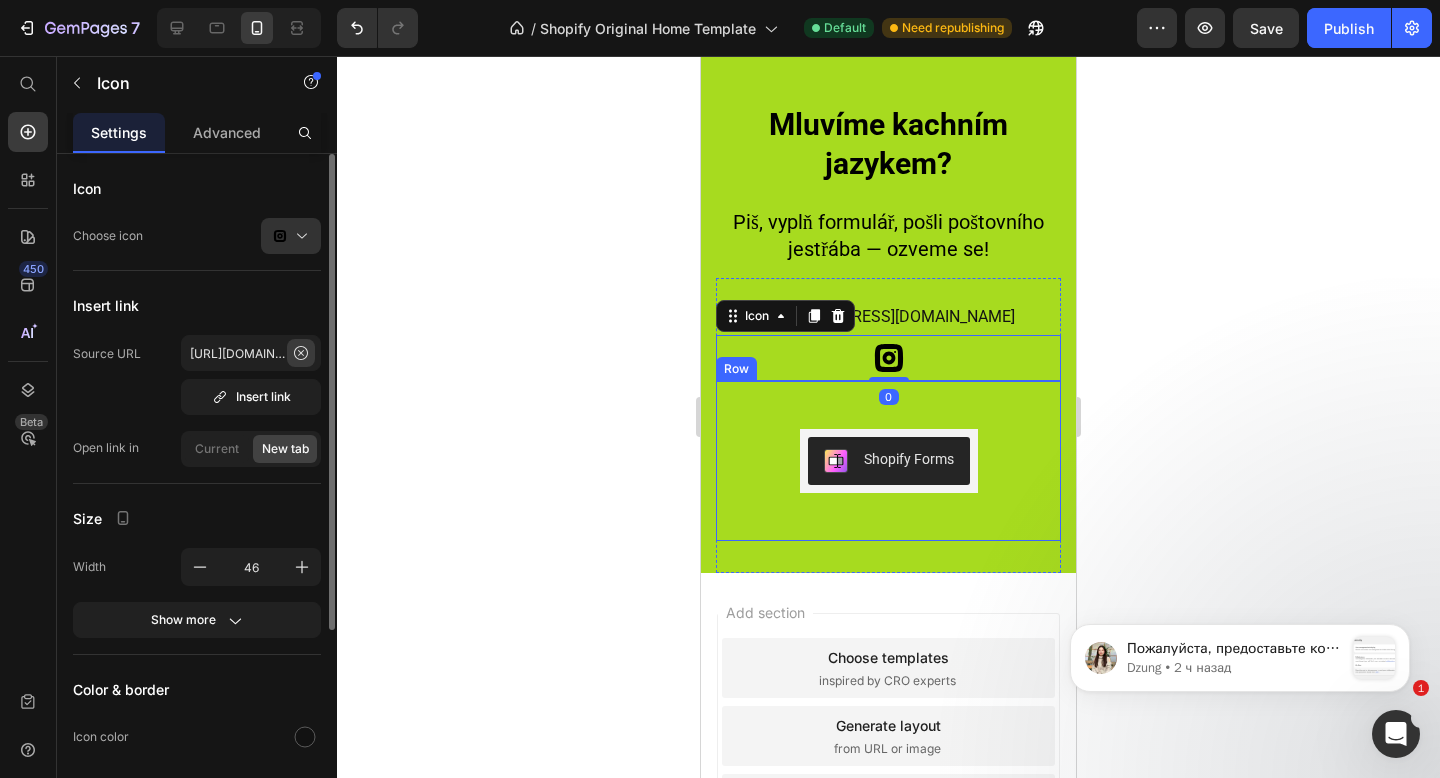 click 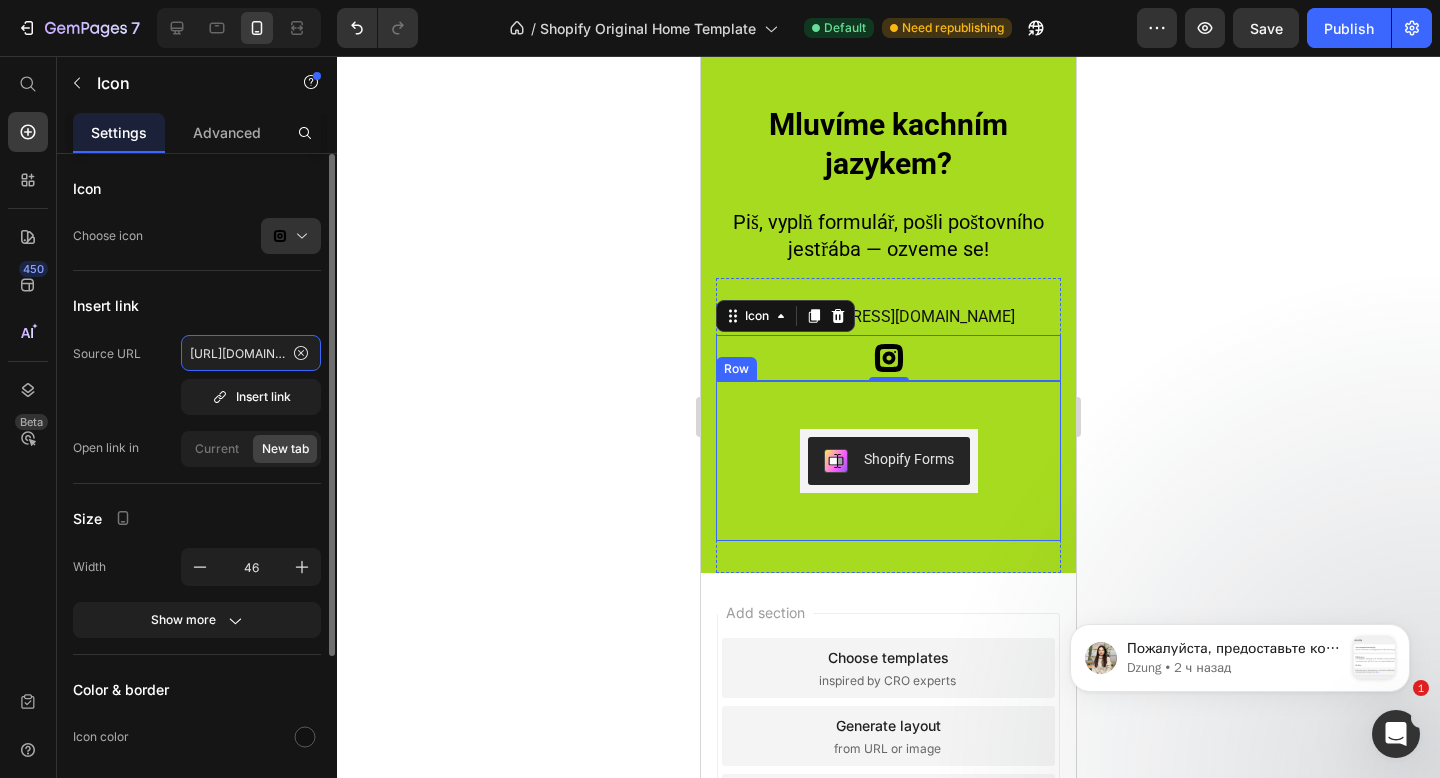 scroll, scrollTop: 0, scrollLeft: 155, axis: horizontal 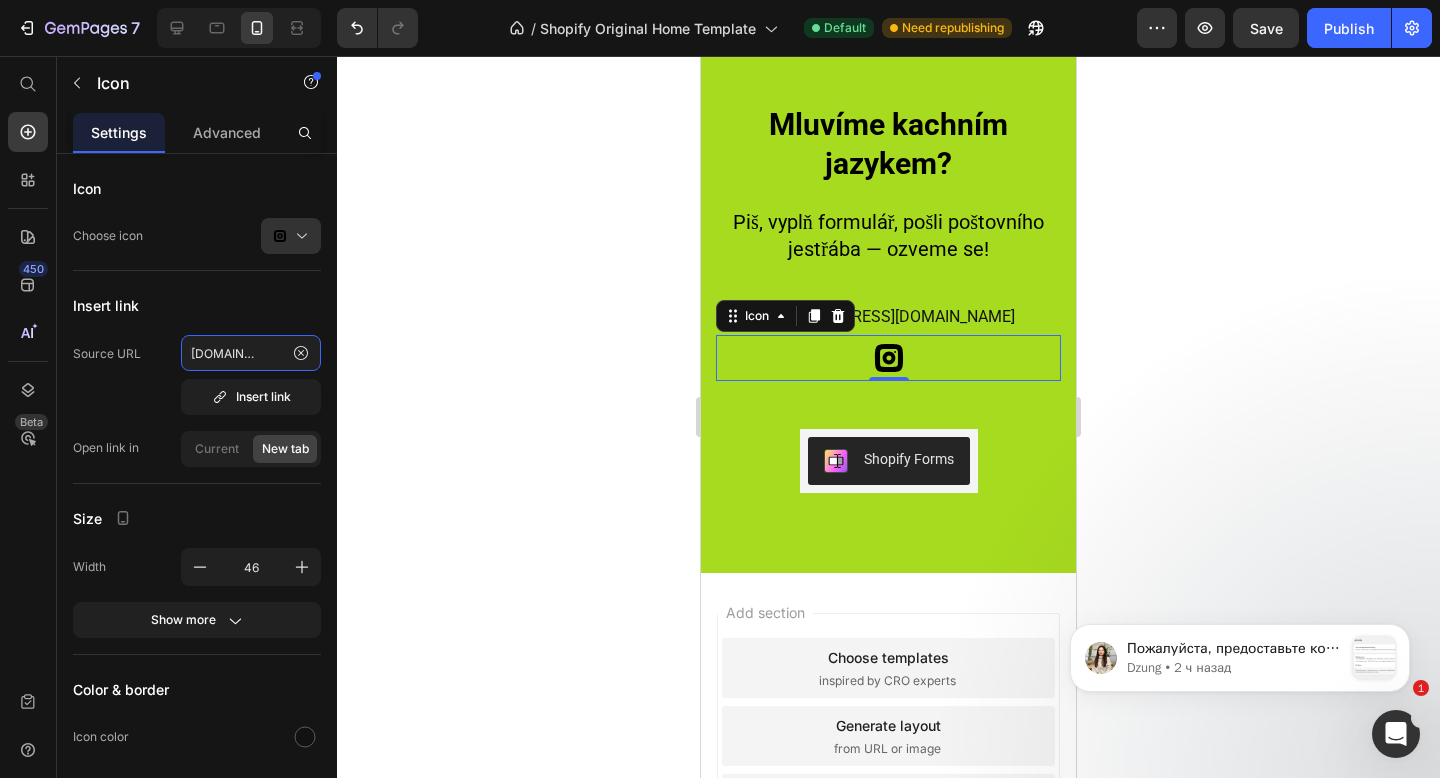 type on "[URL][DOMAIN_NAME]" 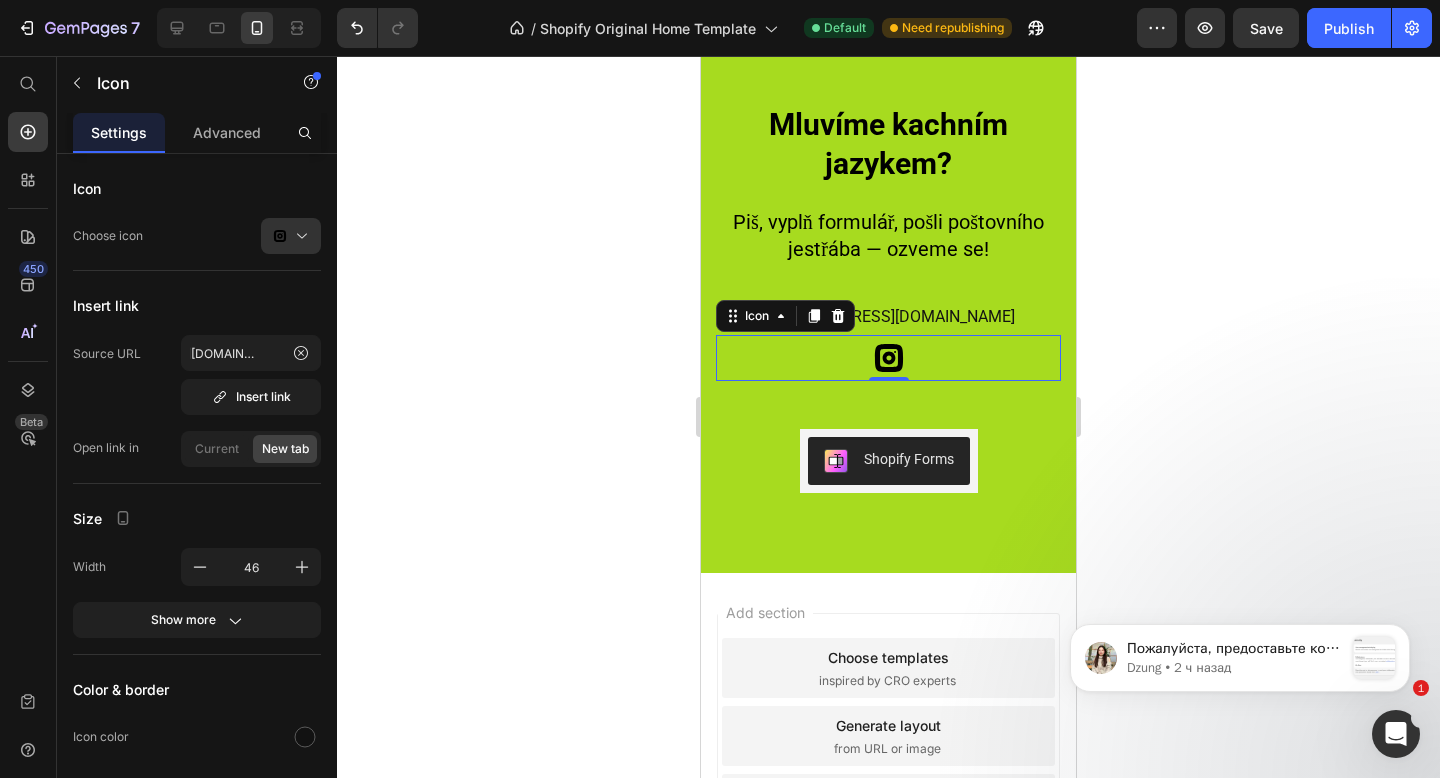click 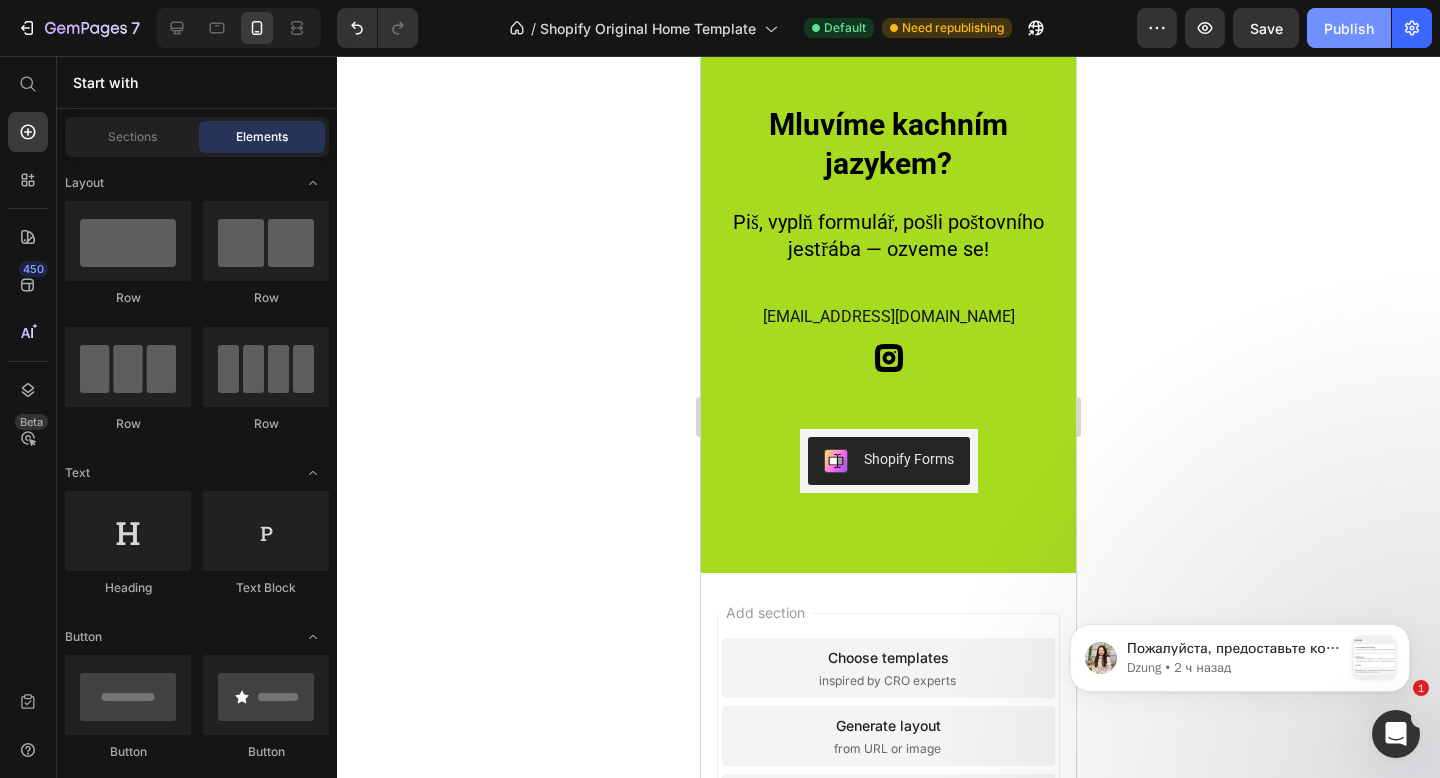 click on "Publish" at bounding box center (1349, 28) 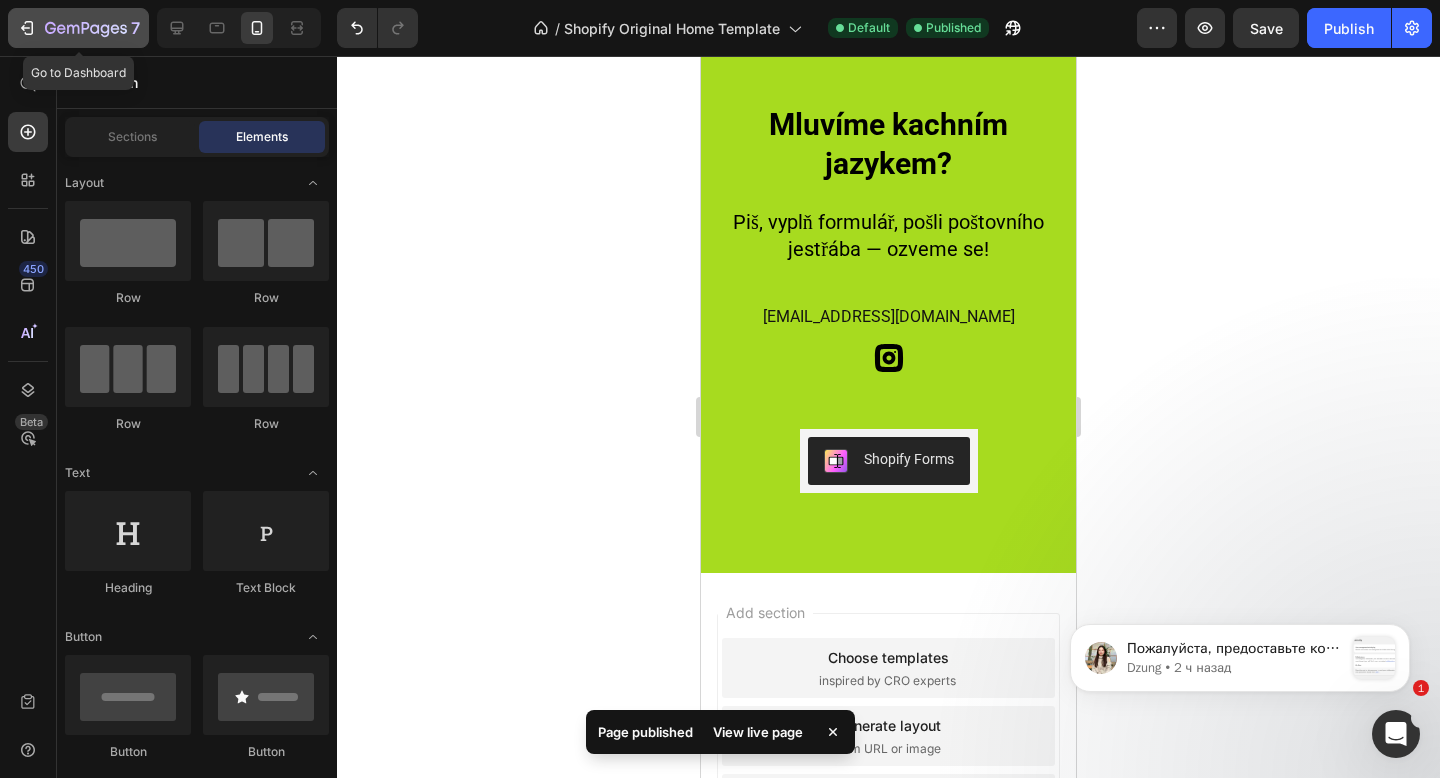 click 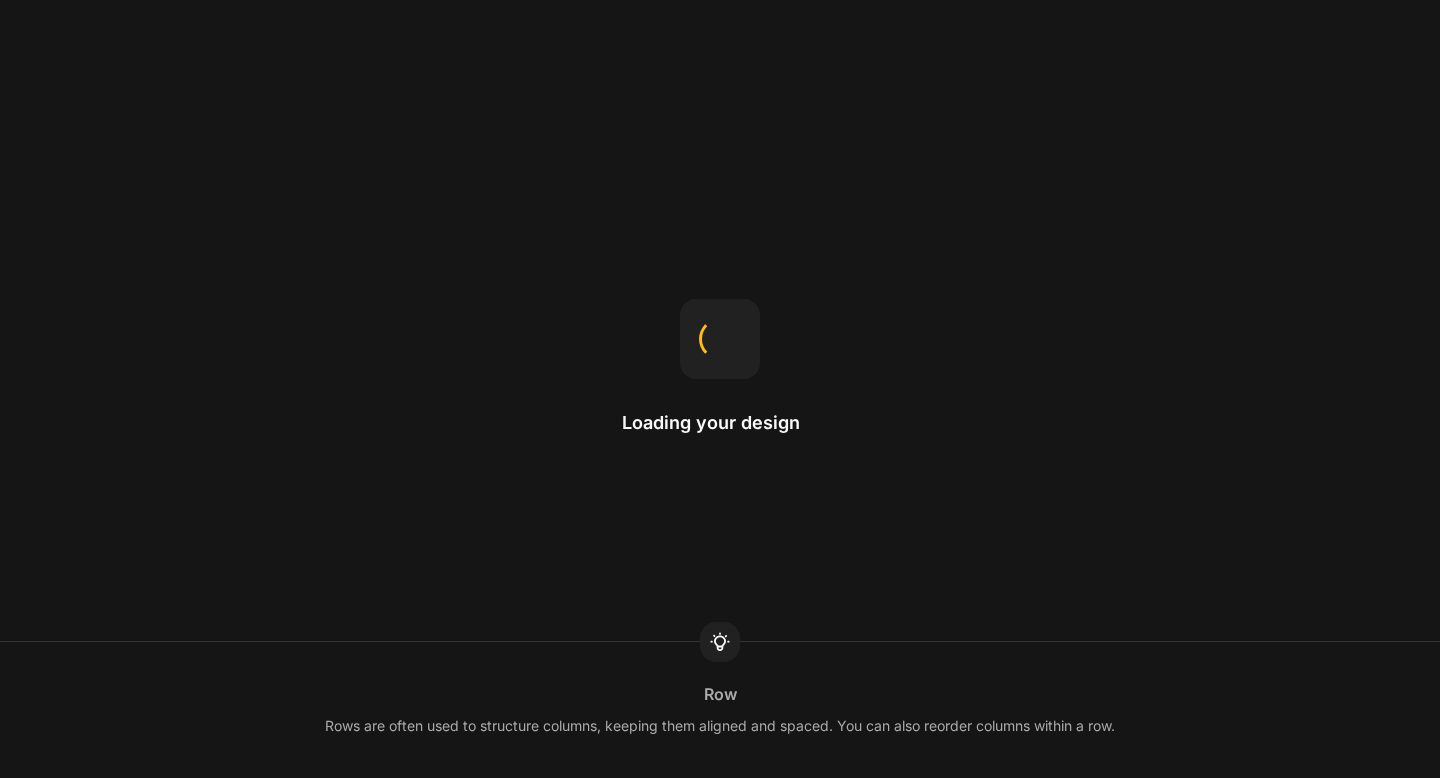 scroll, scrollTop: 0, scrollLeft: 0, axis: both 